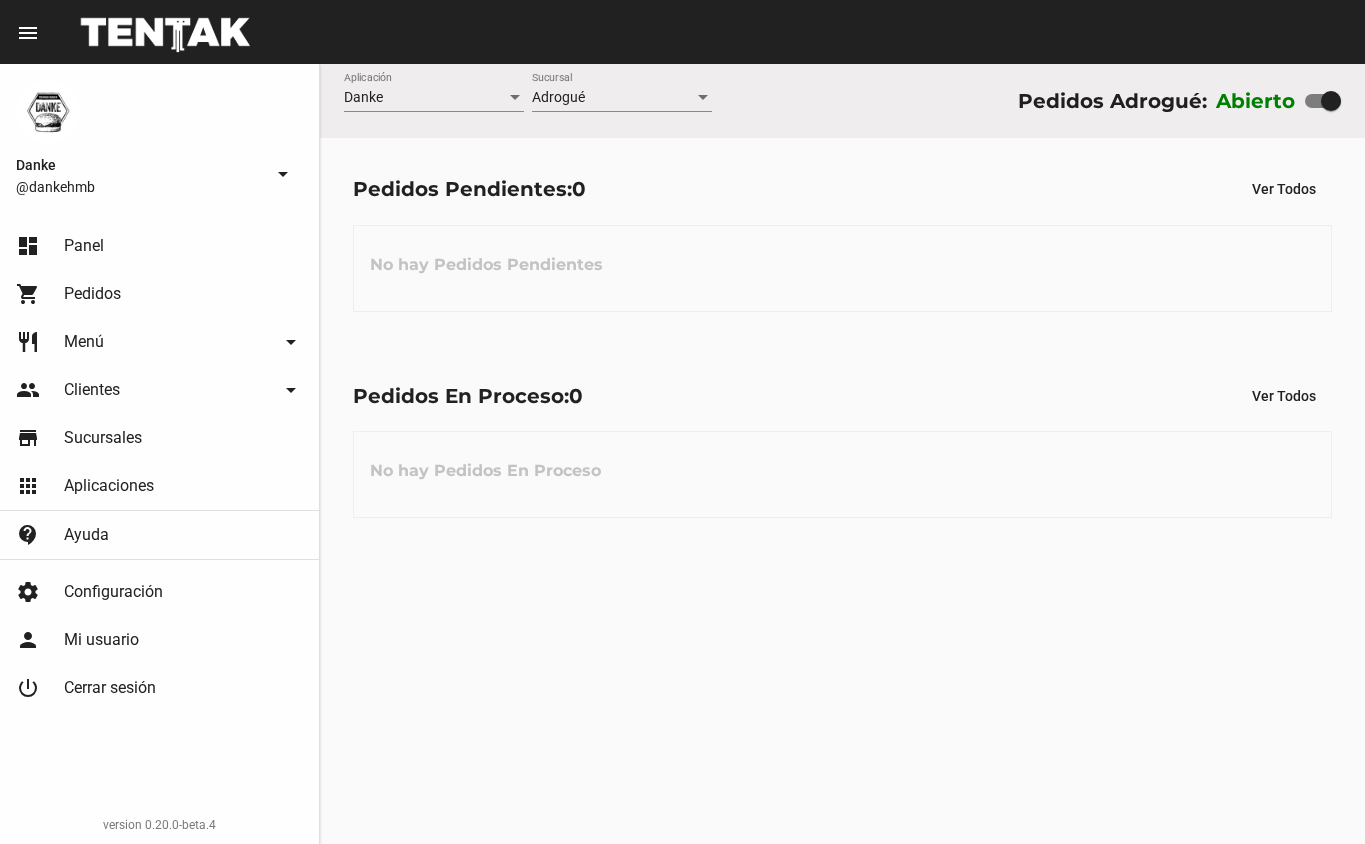 scroll, scrollTop: 0, scrollLeft: 0, axis: both 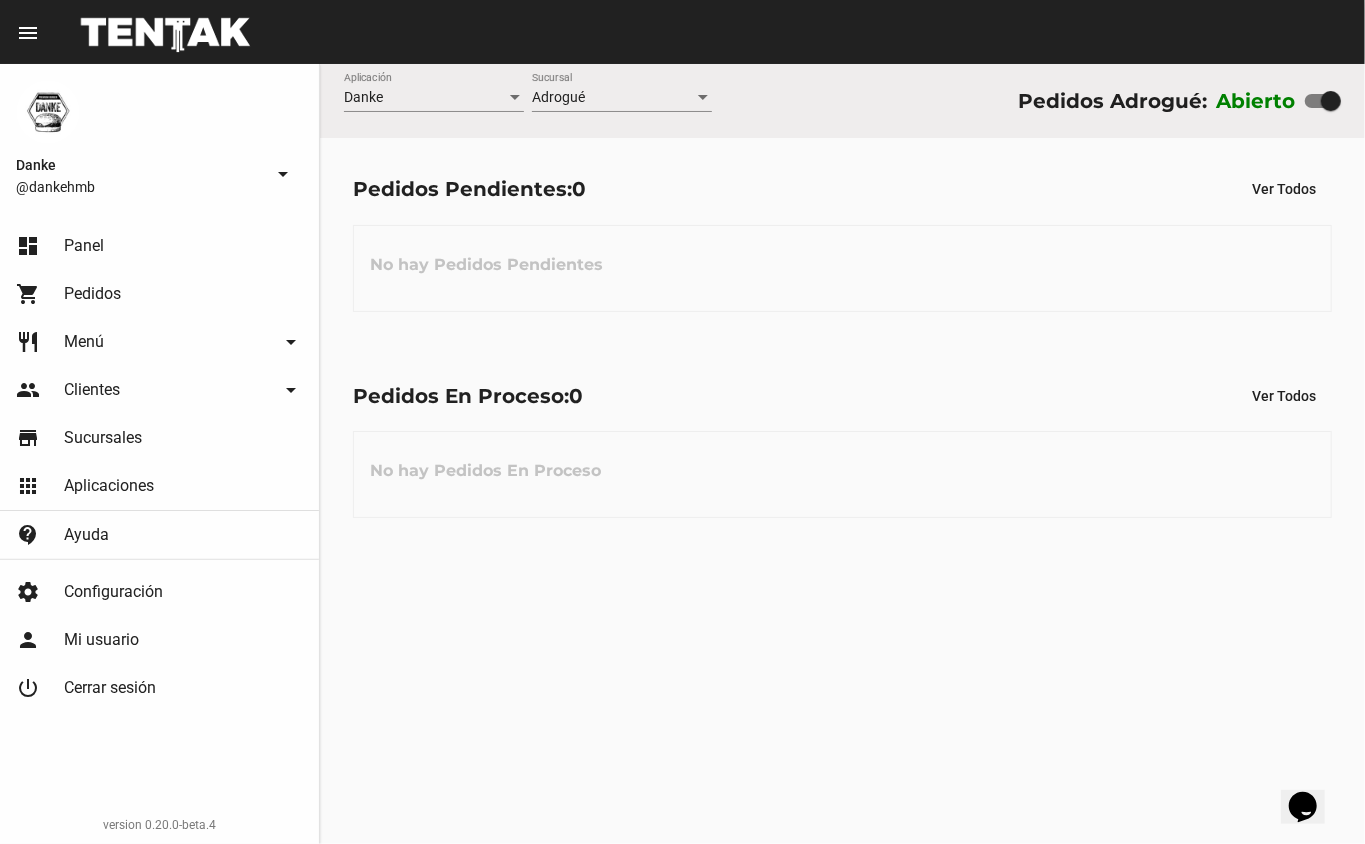 click on "restaurant Menú arrow_drop_down" 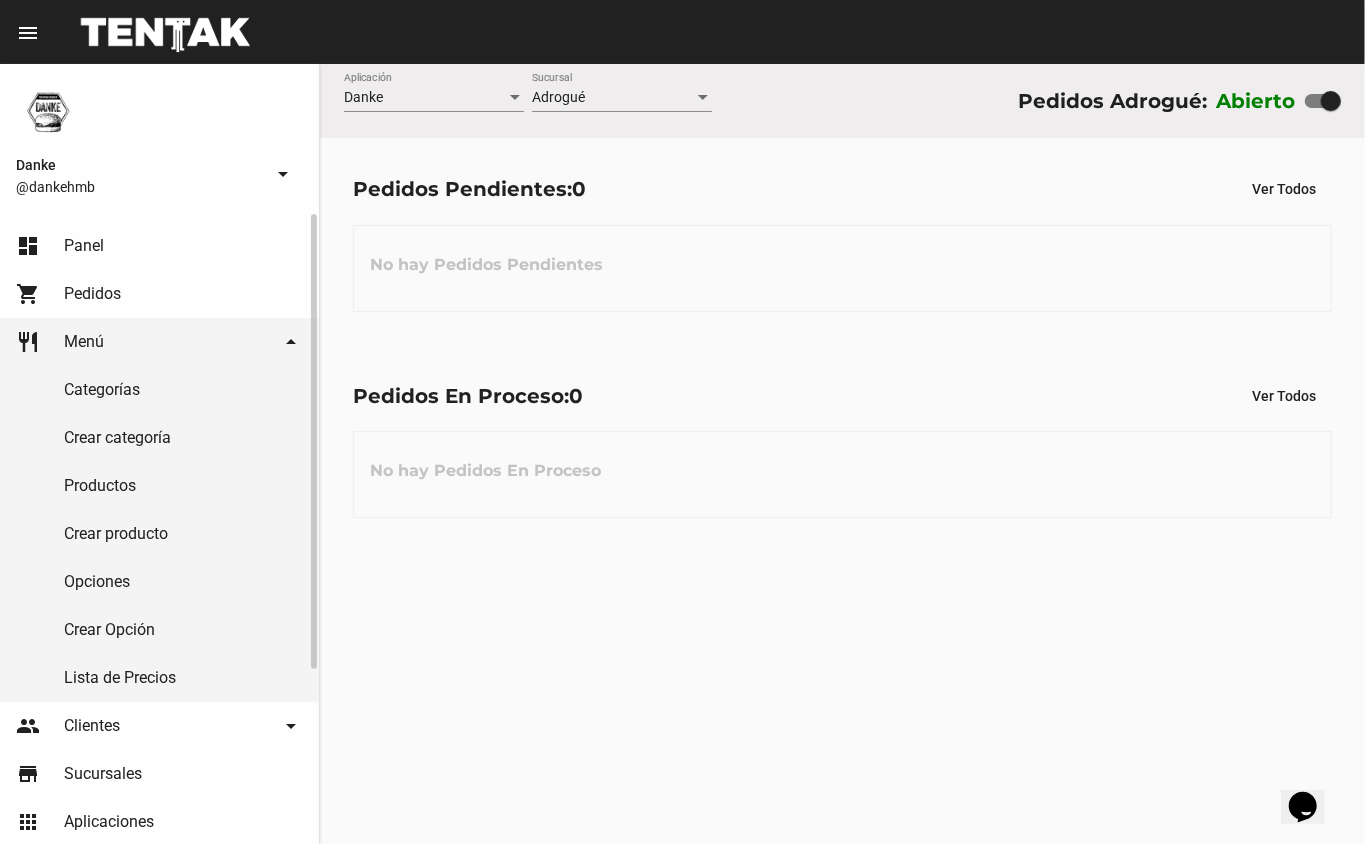 click on "Productos" 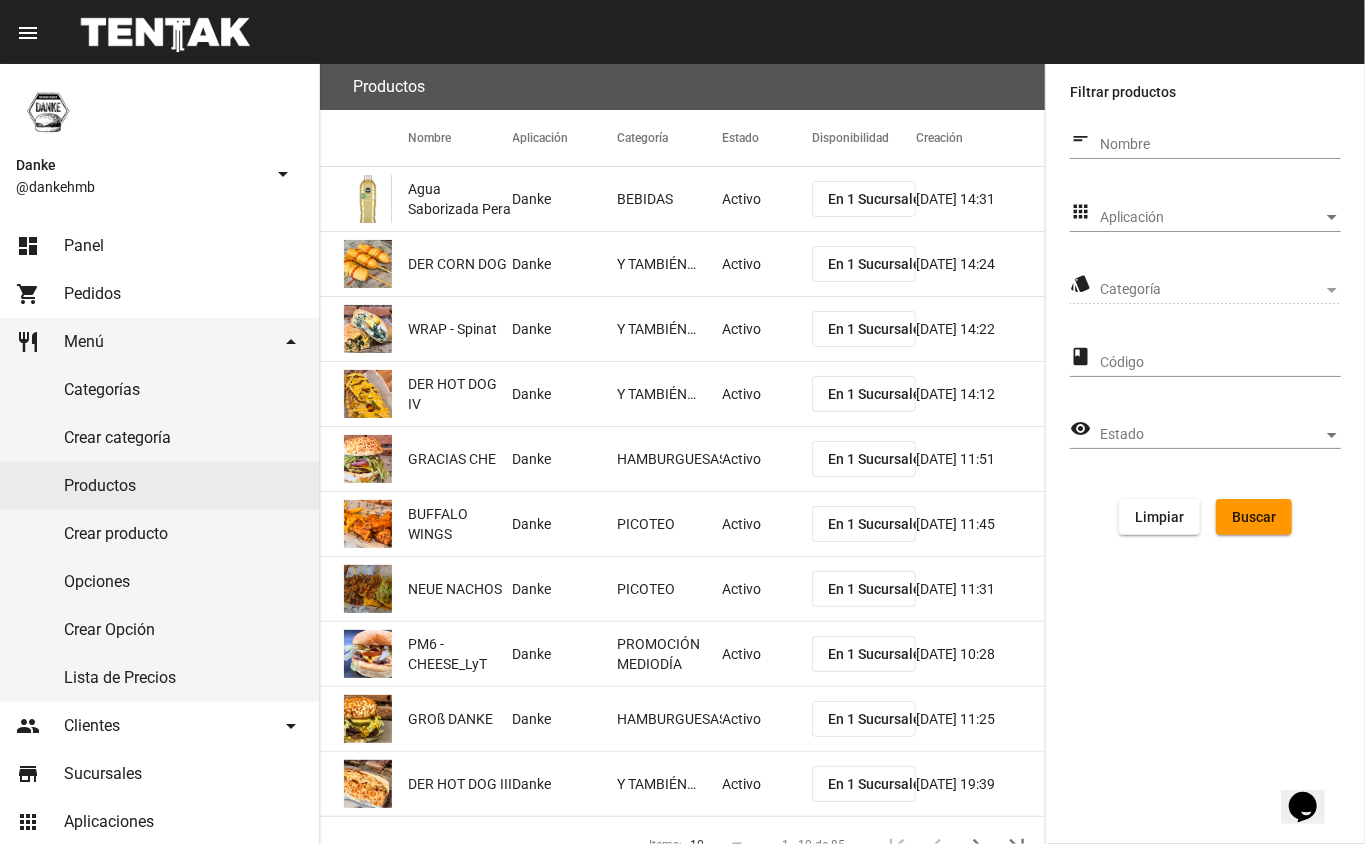 click on "Aplicación Aplicación" 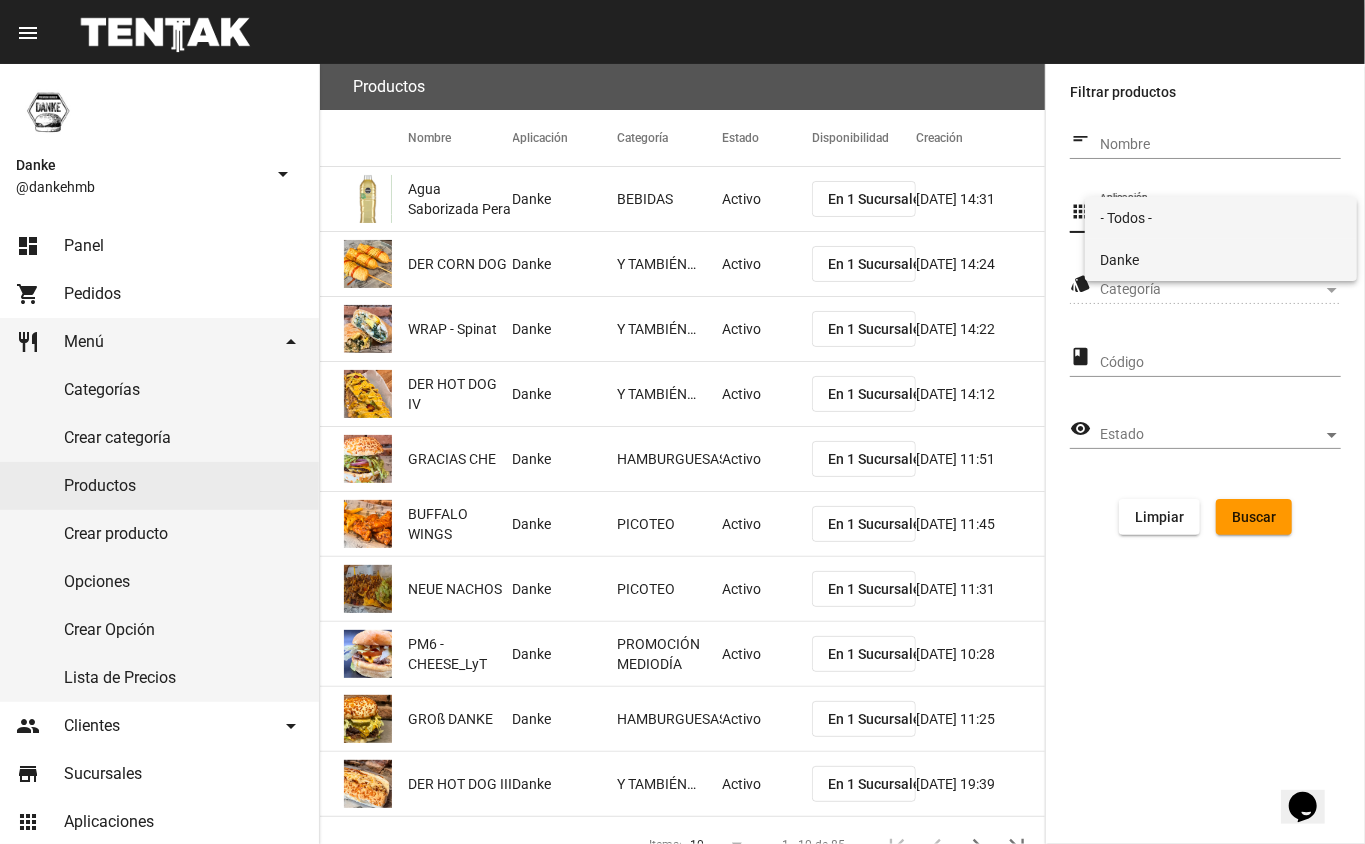 click on "Danke" at bounding box center [1221, 260] 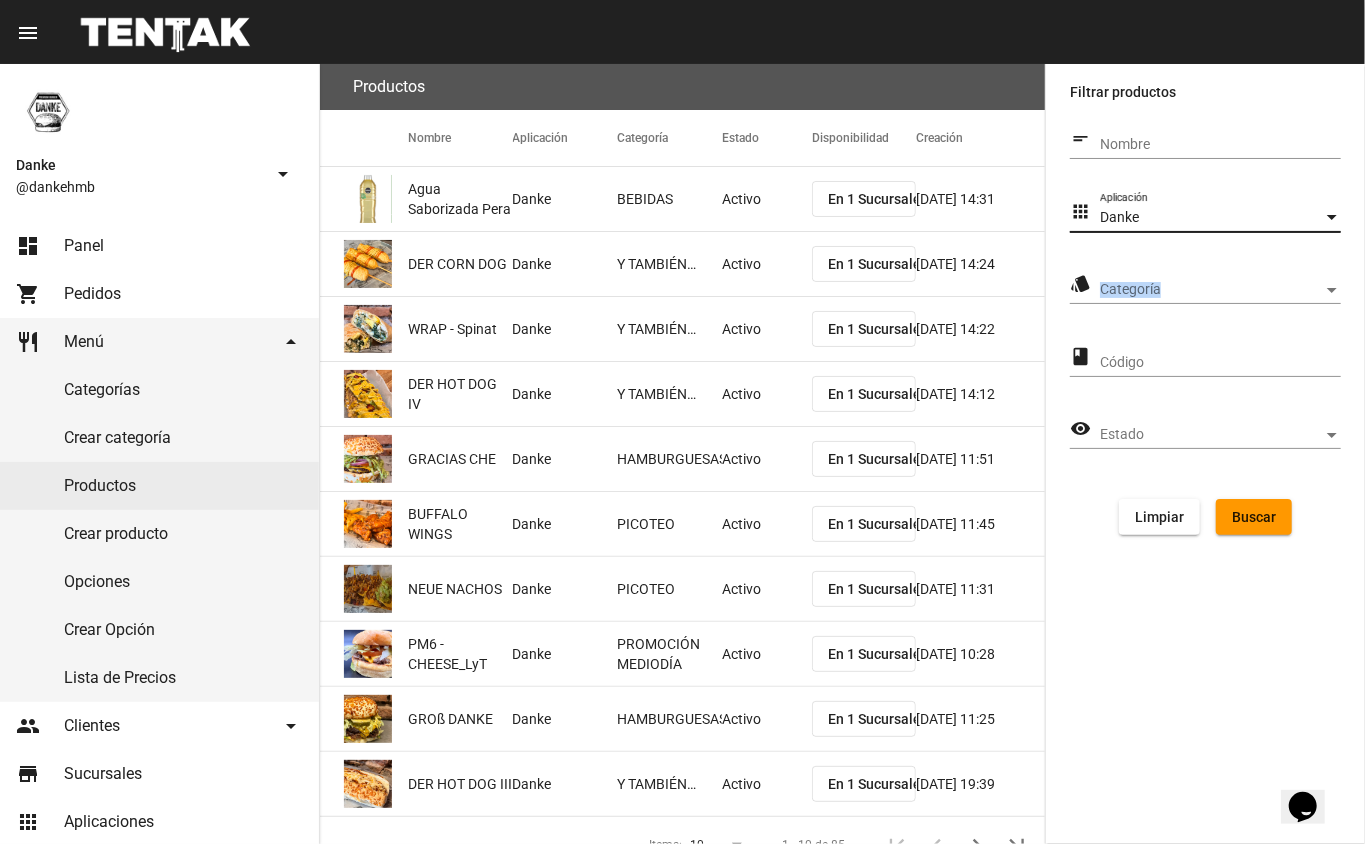 click on "Categoría Categoría" 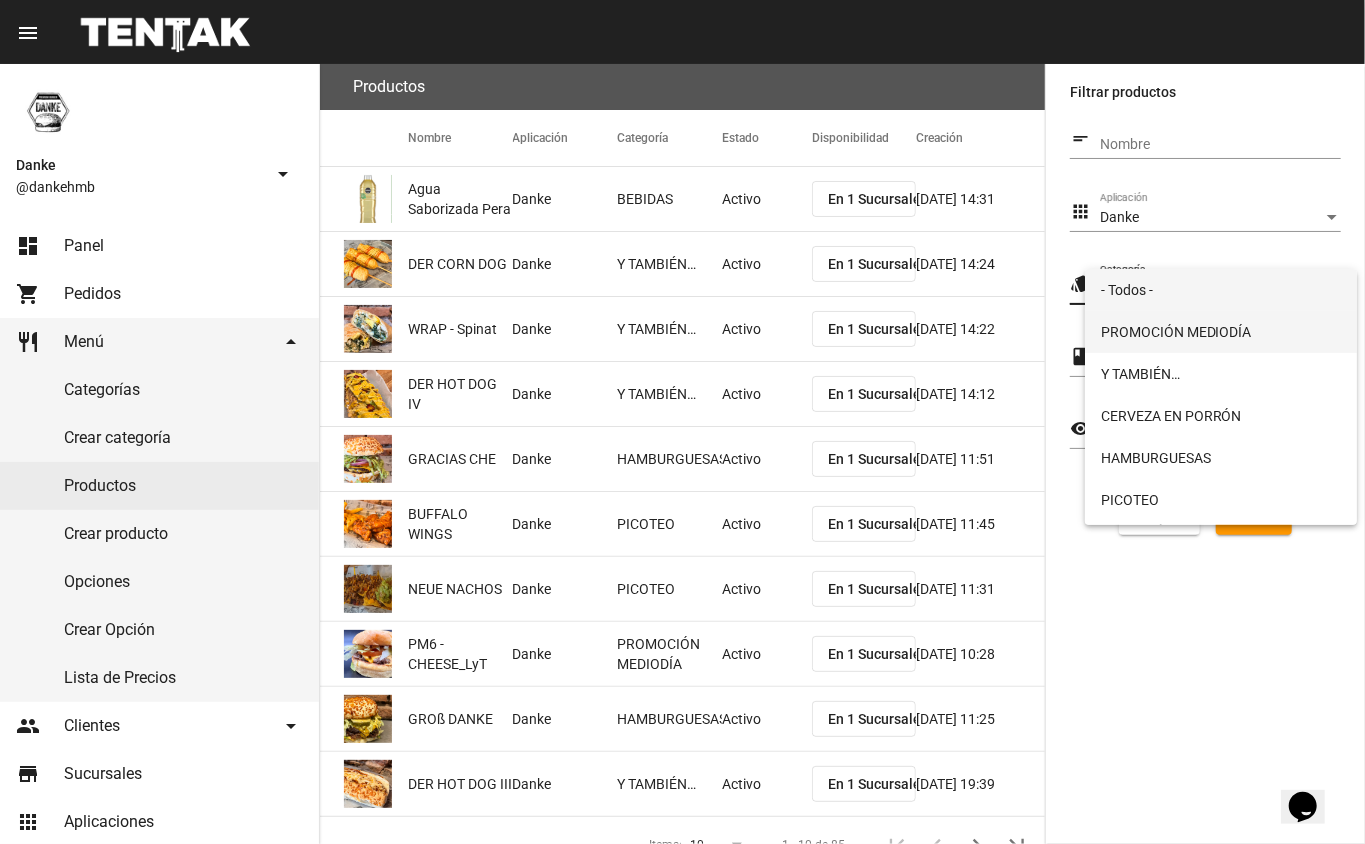 click on "PROMOCIÓN MEDIODÍA" at bounding box center [1221, 332] 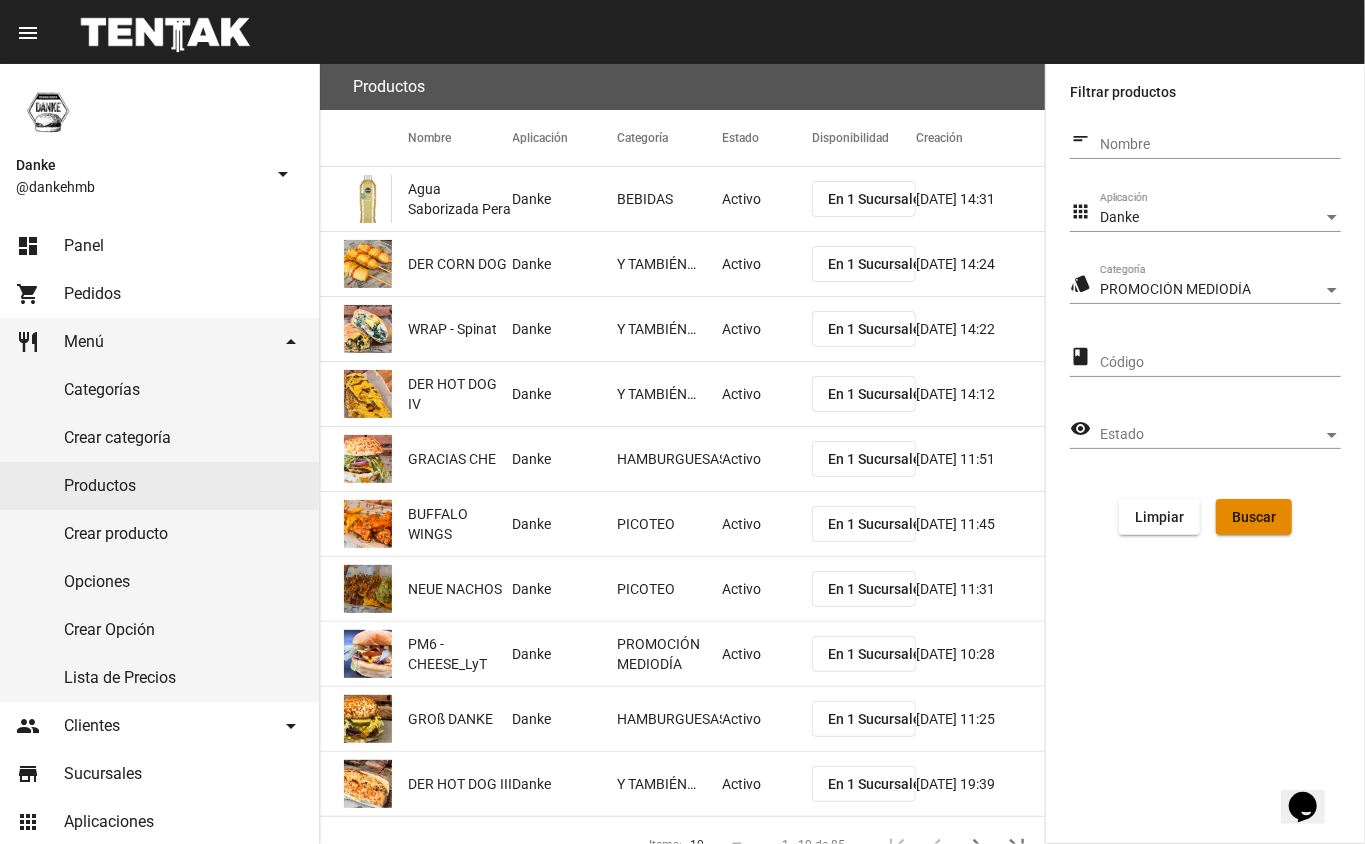 click on "Buscar" 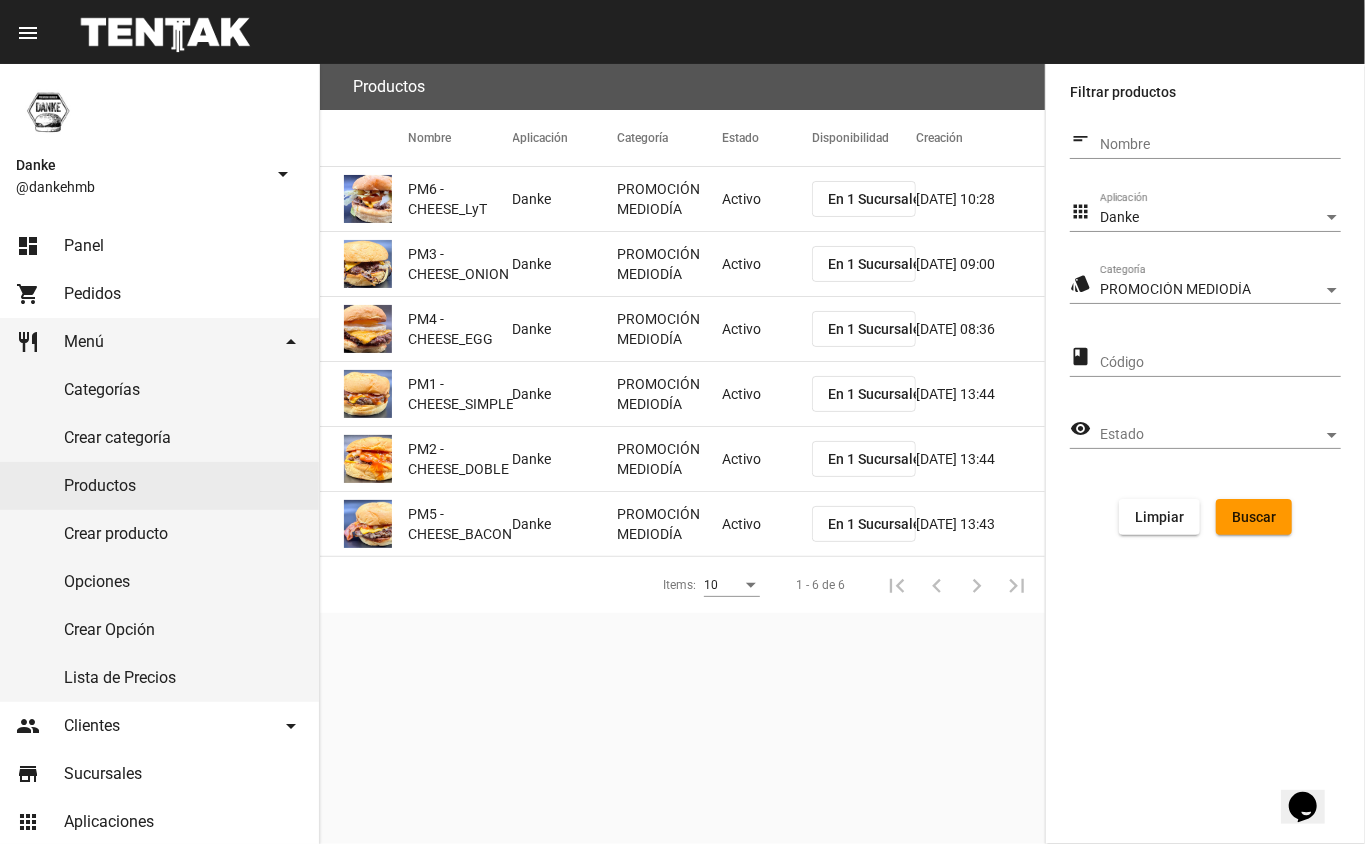 click on "Activo" 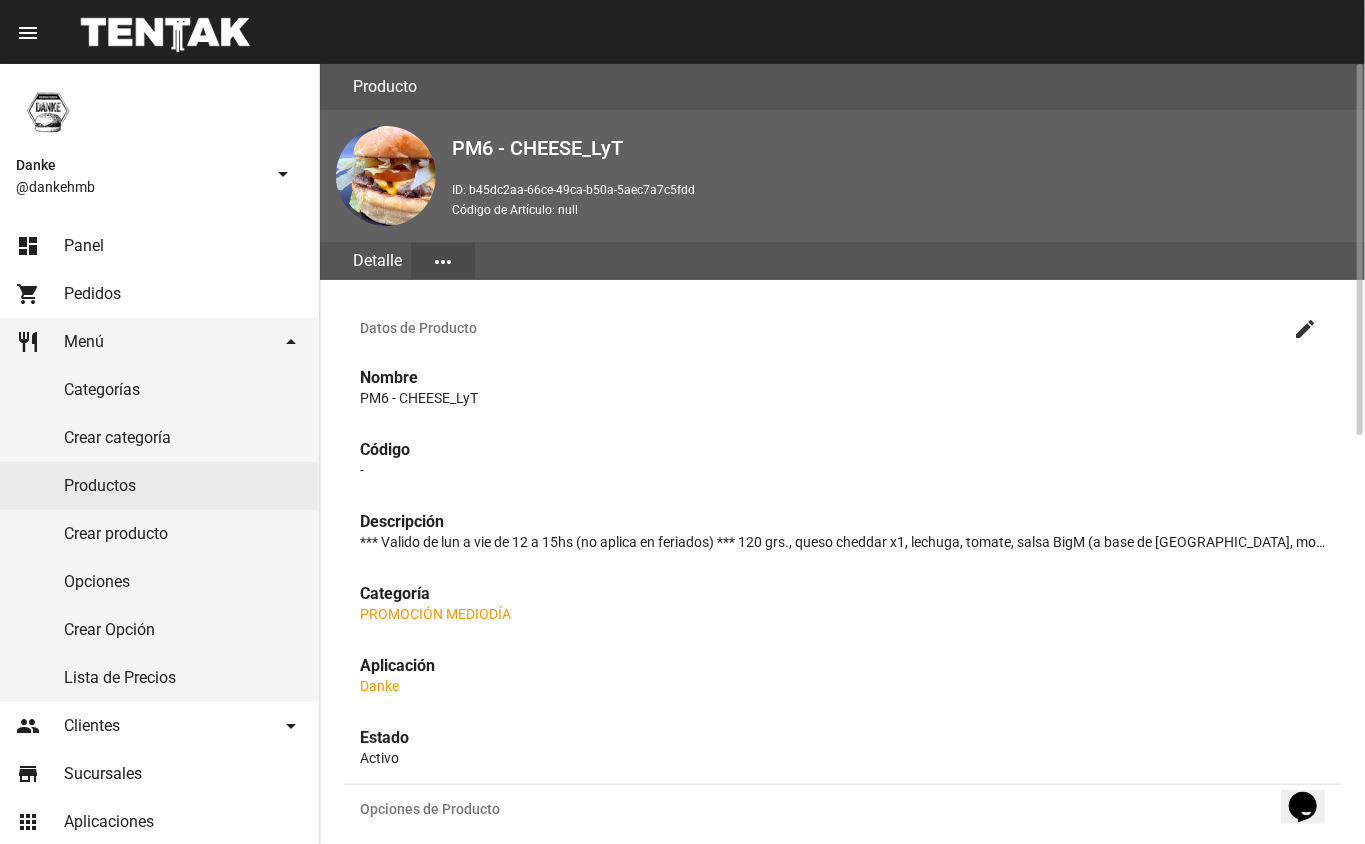 click on "create" 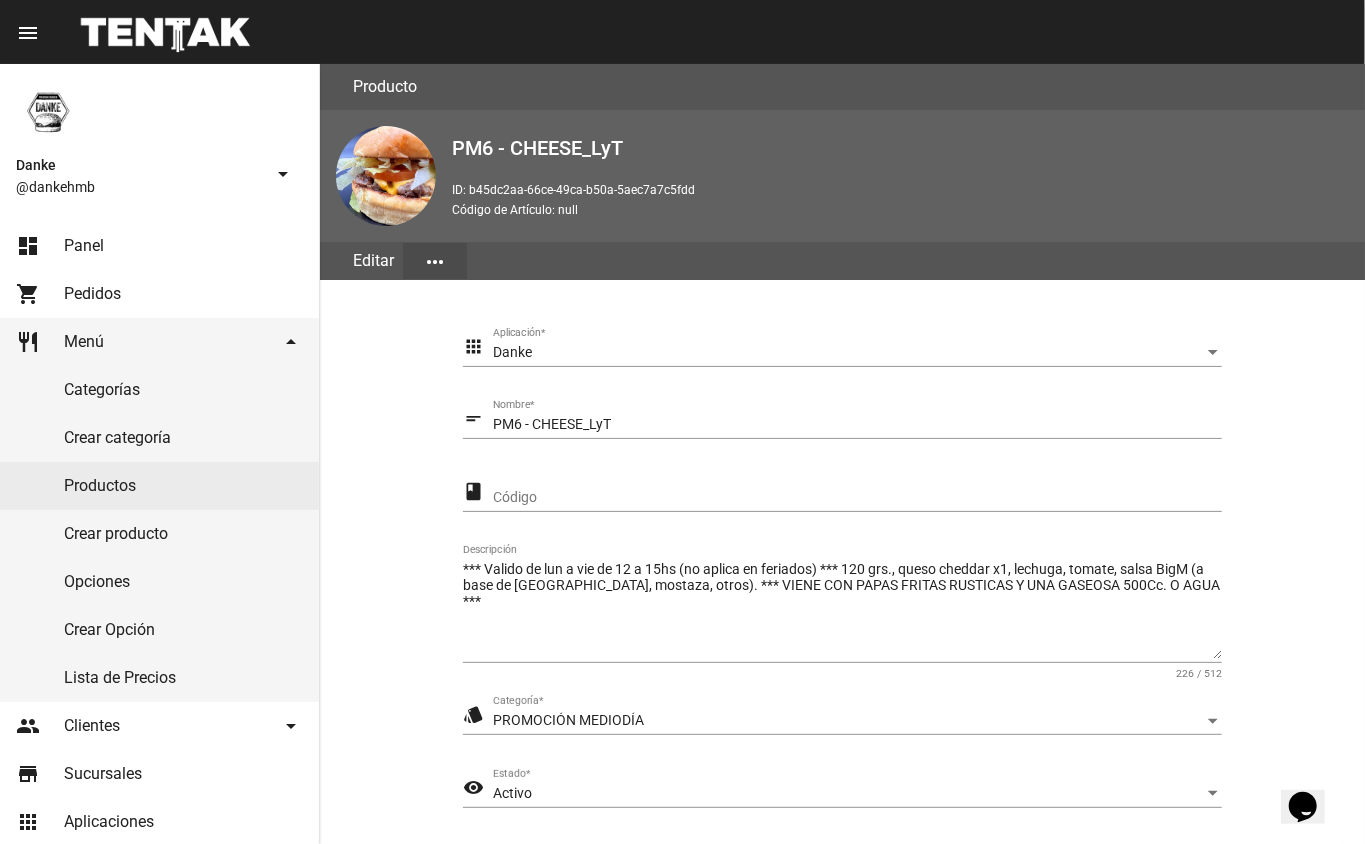 scroll, scrollTop: 209, scrollLeft: 0, axis: vertical 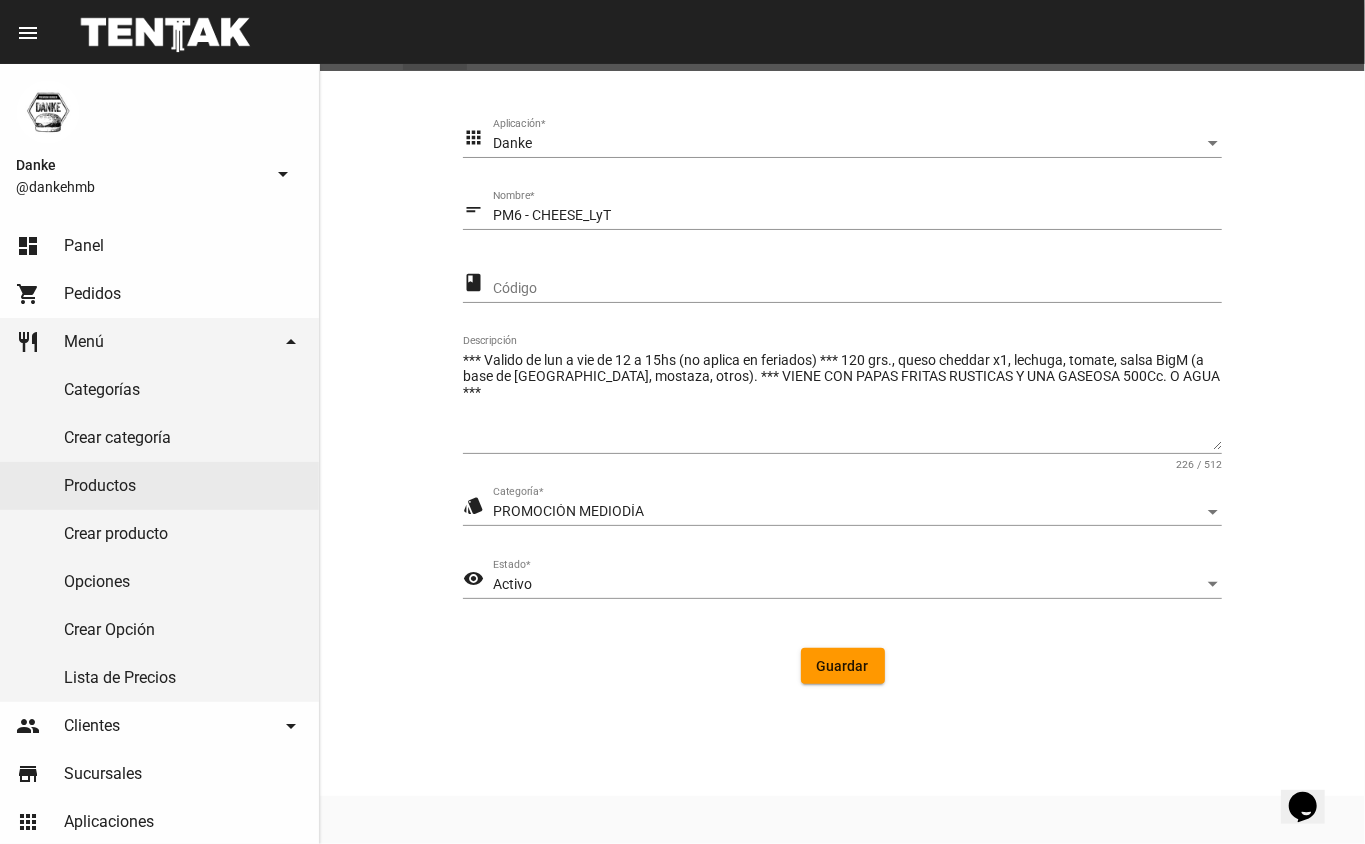 drag, startPoint x: 1364, startPoint y: 474, endPoint x: 1085, endPoint y: 549, distance: 288.90482 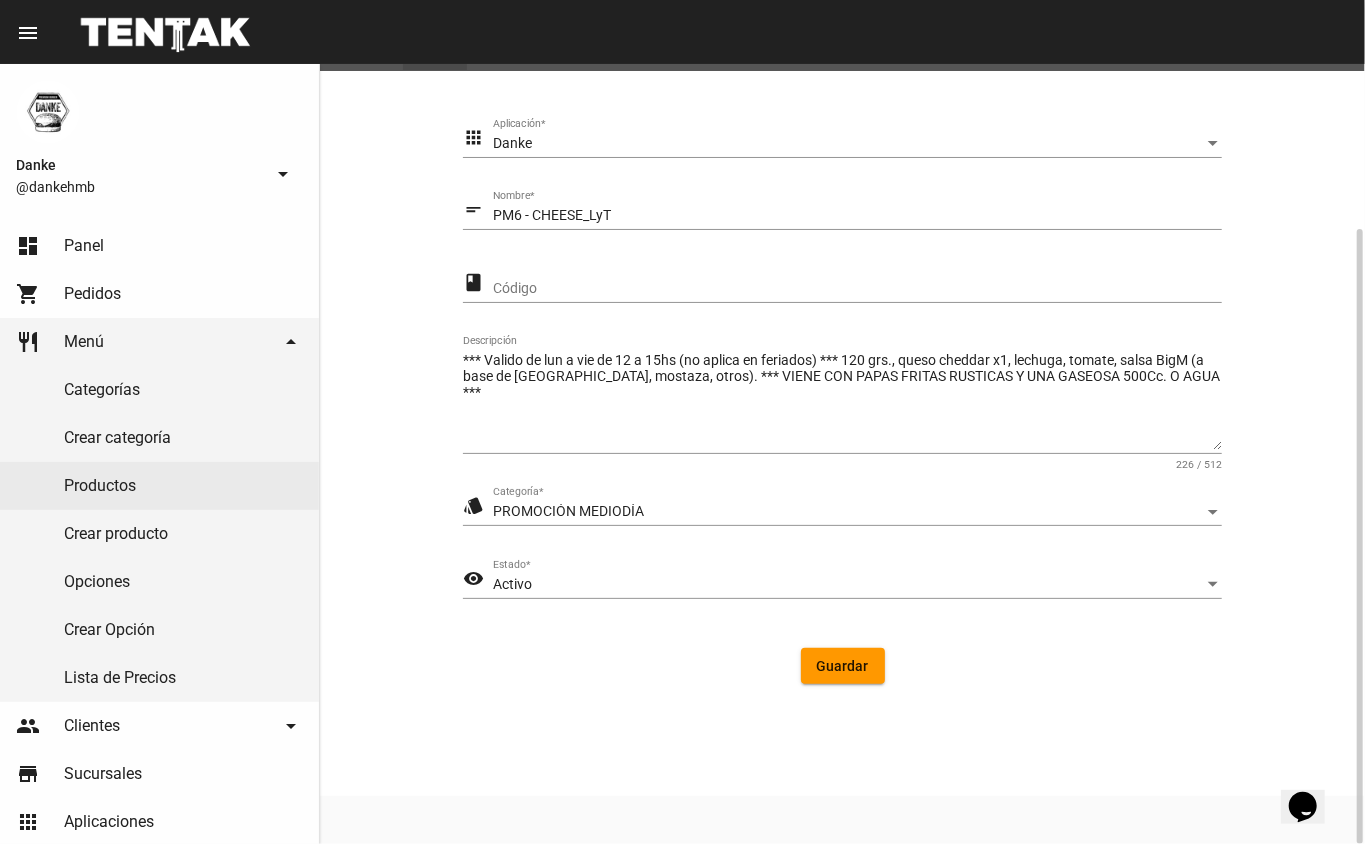 click on "Activo" at bounding box center [848, 585] 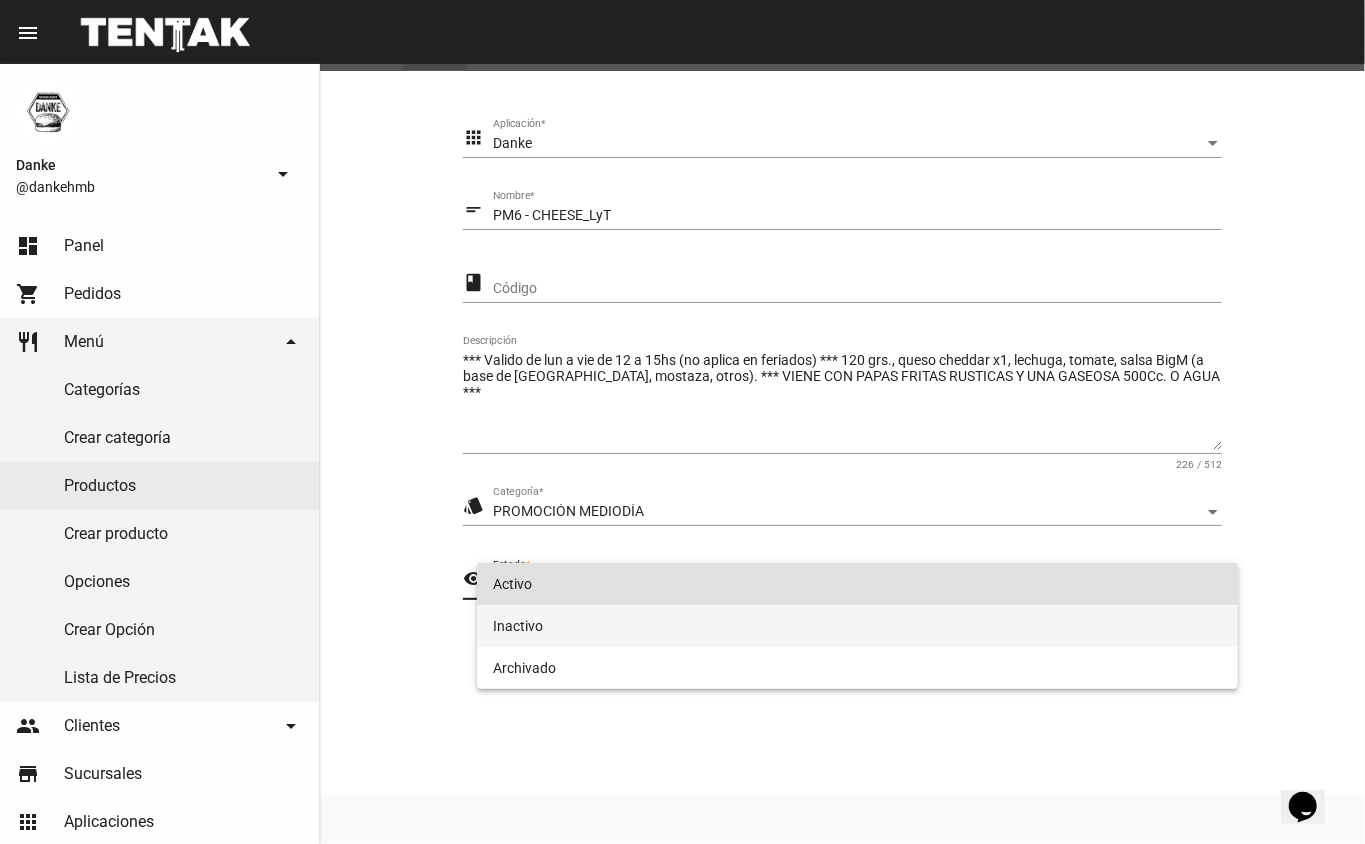 click on "Inactivo" at bounding box center [858, 626] 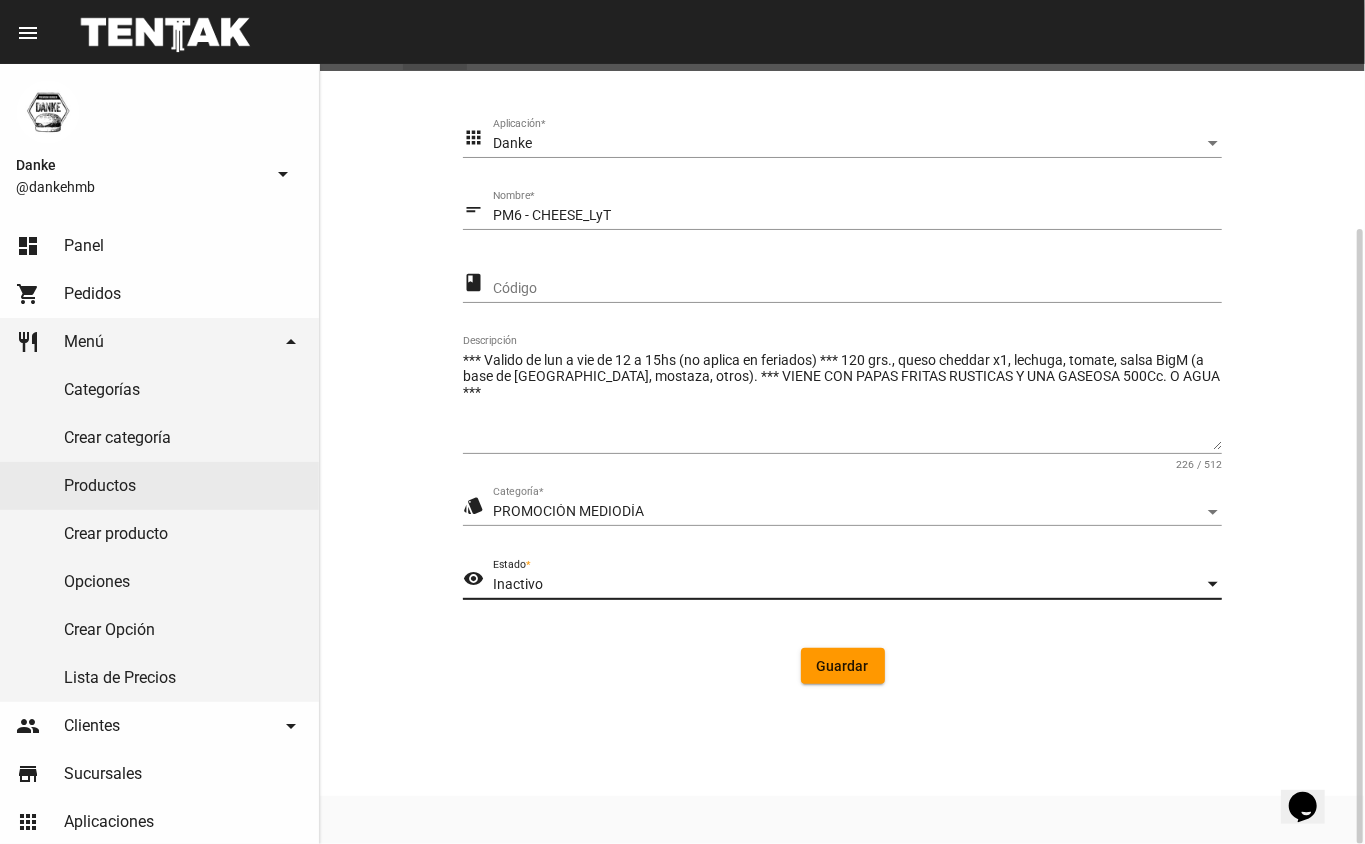 click on "Guardar" 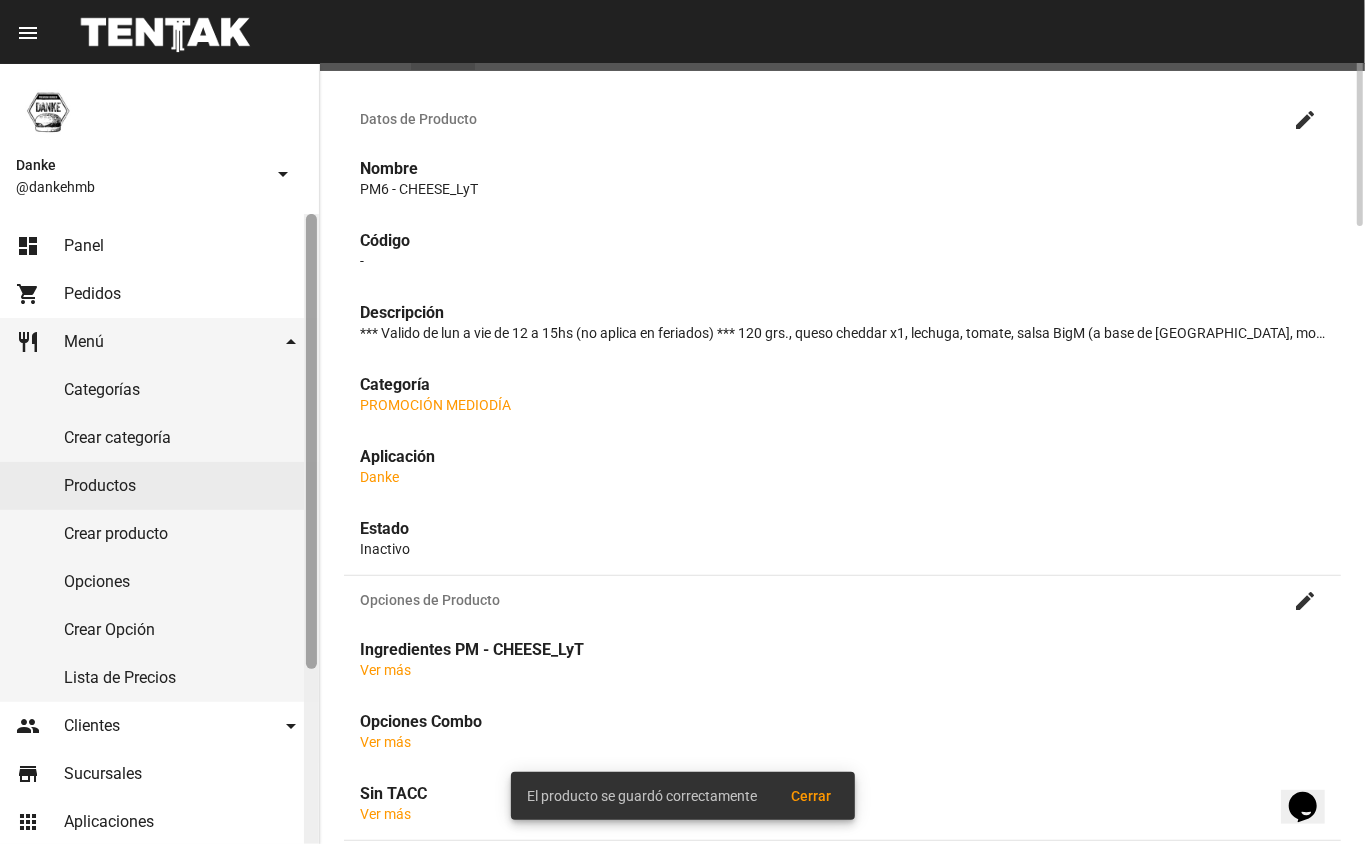 scroll, scrollTop: 0, scrollLeft: 0, axis: both 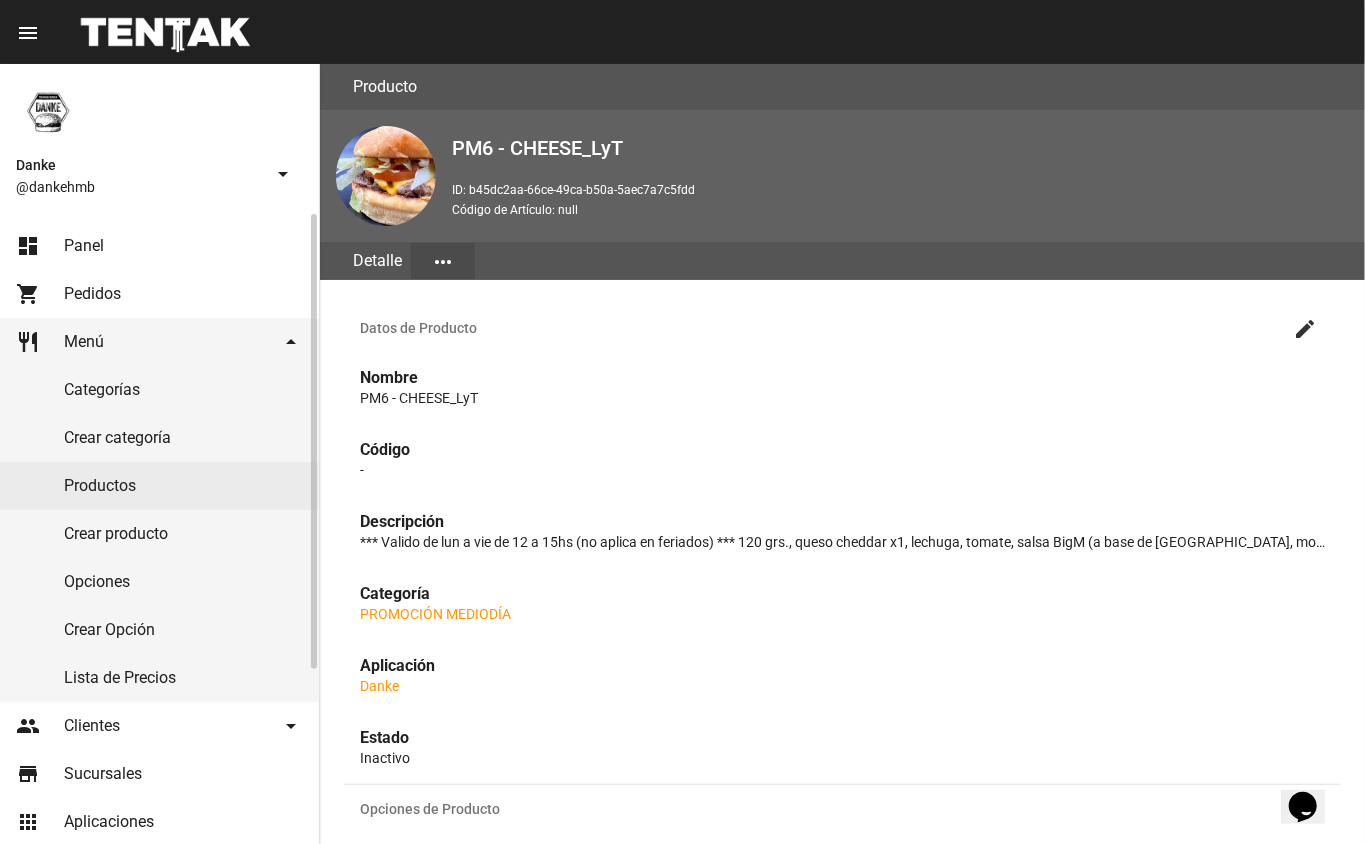 click on "Productos" 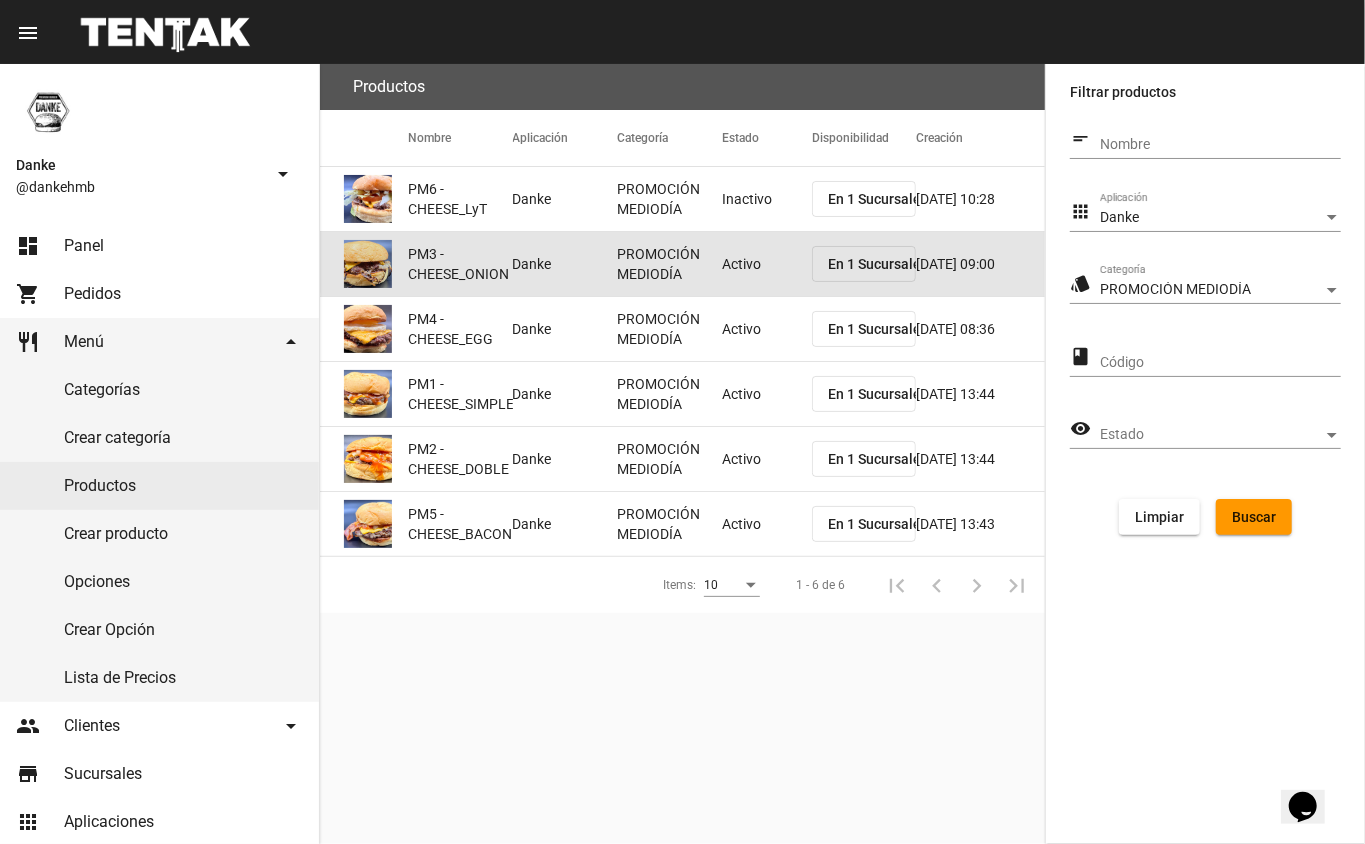 click on "Activo" 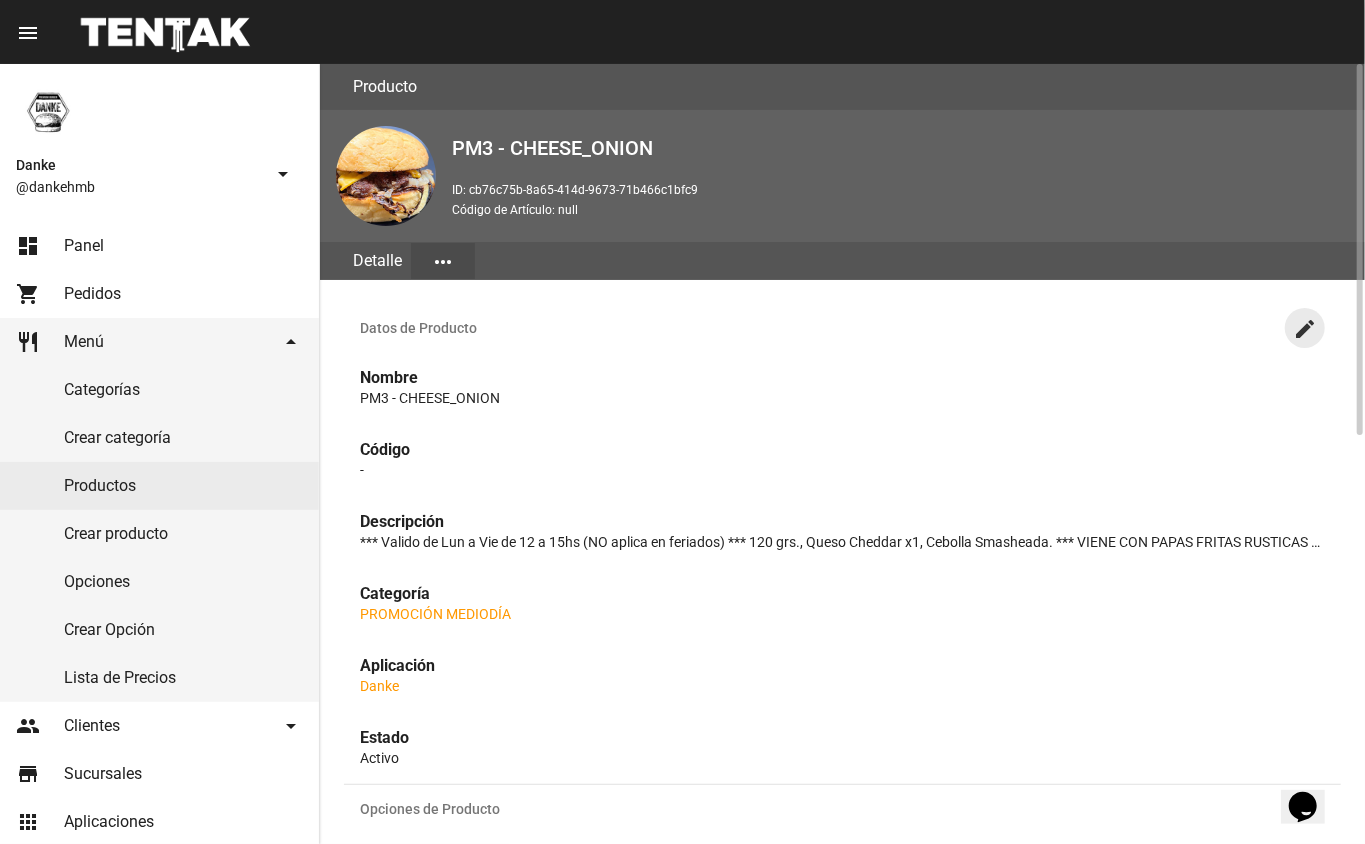 click on "create" 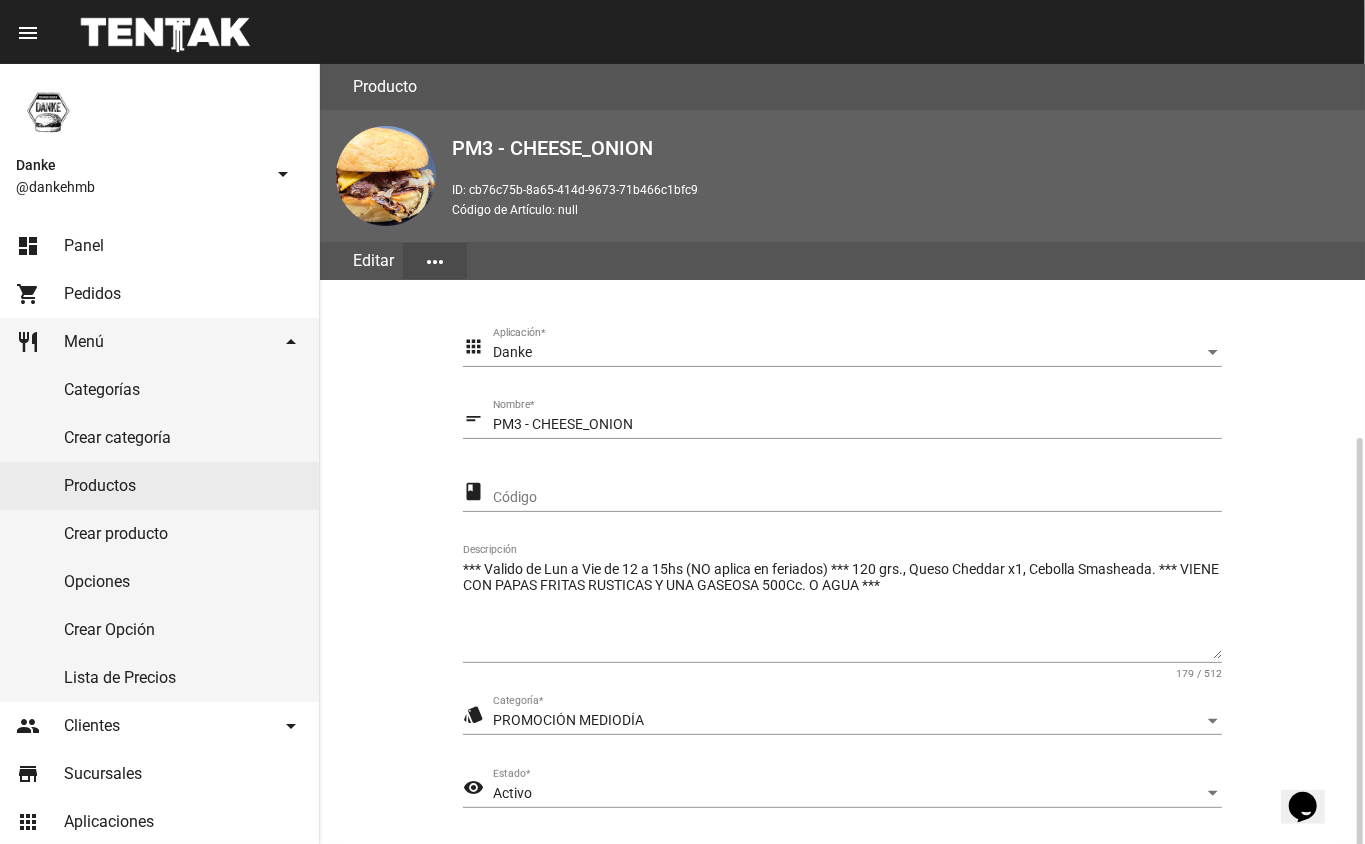 scroll, scrollTop: 209, scrollLeft: 0, axis: vertical 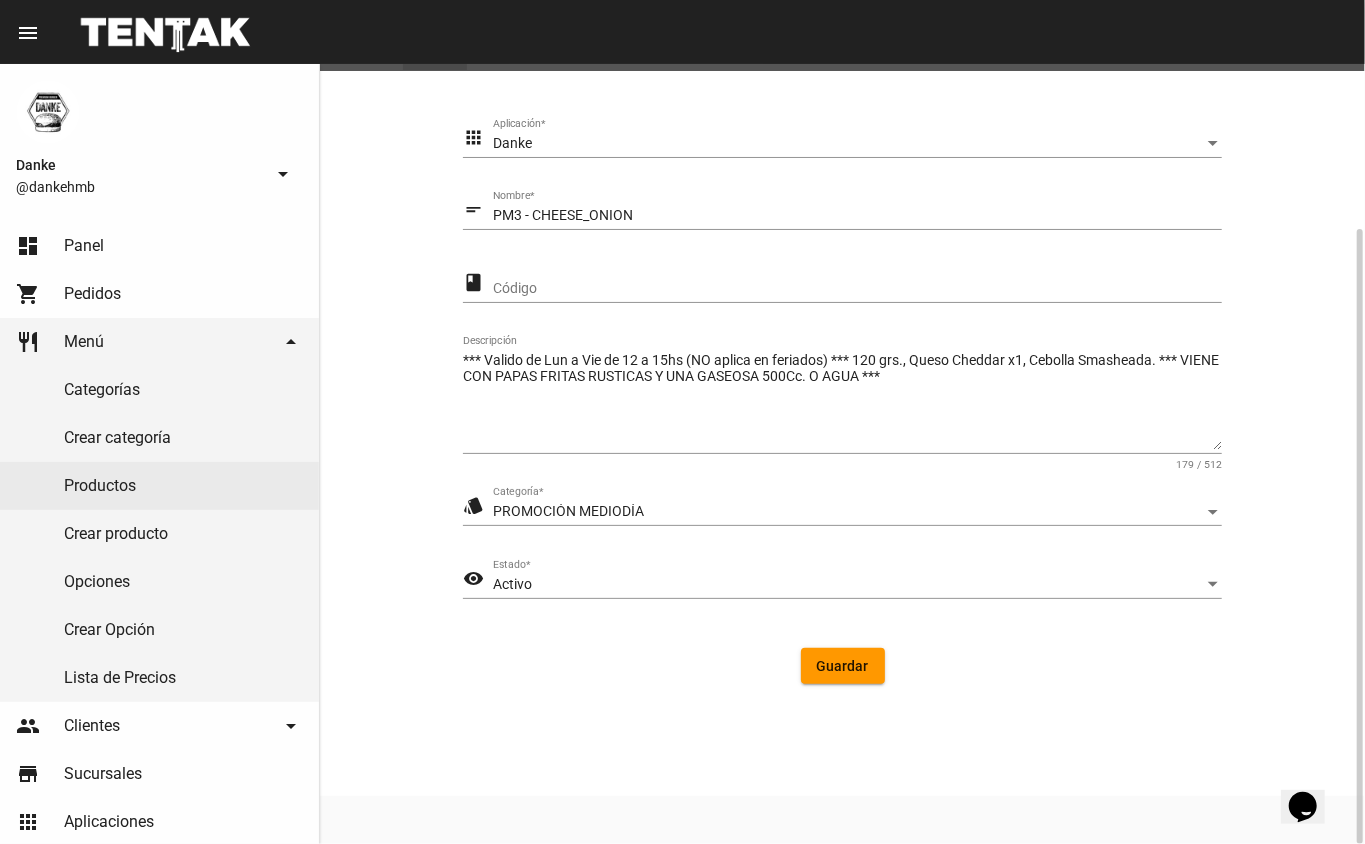drag, startPoint x: 1364, startPoint y: 444, endPoint x: 1248, endPoint y: 474, distance: 119.81653 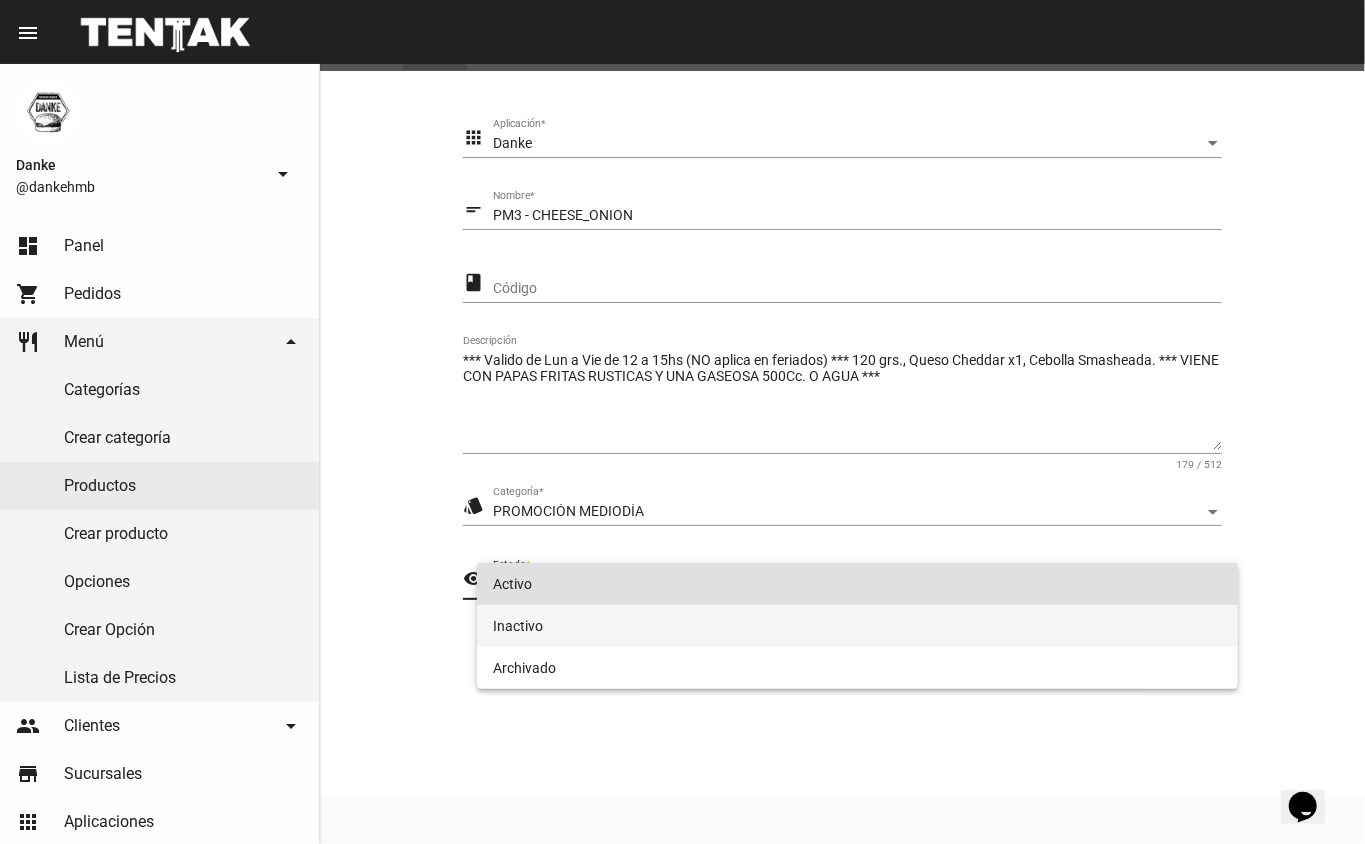 click on "Inactivo" at bounding box center (858, 626) 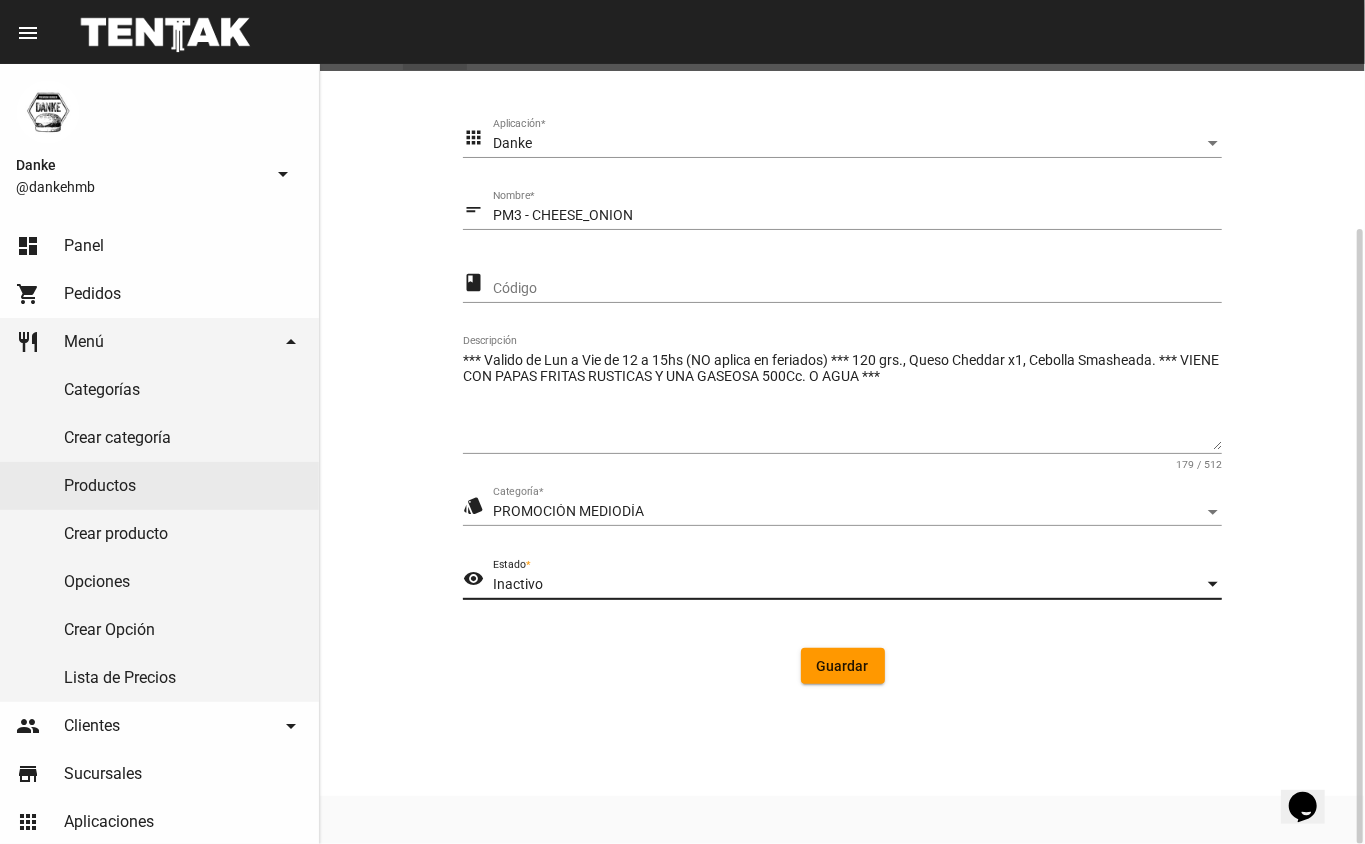 click on "Guardar" 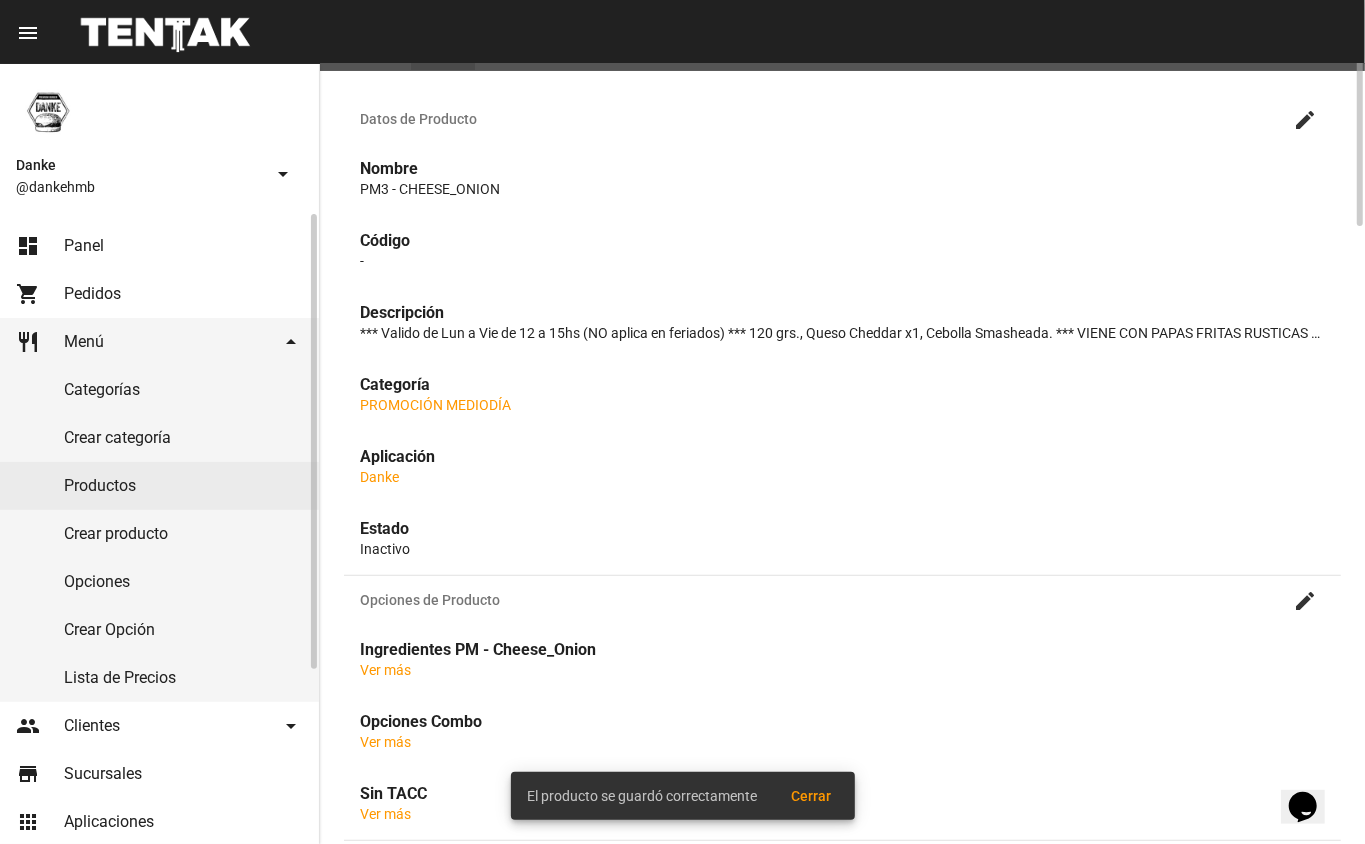 scroll, scrollTop: 0, scrollLeft: 0, axis: both 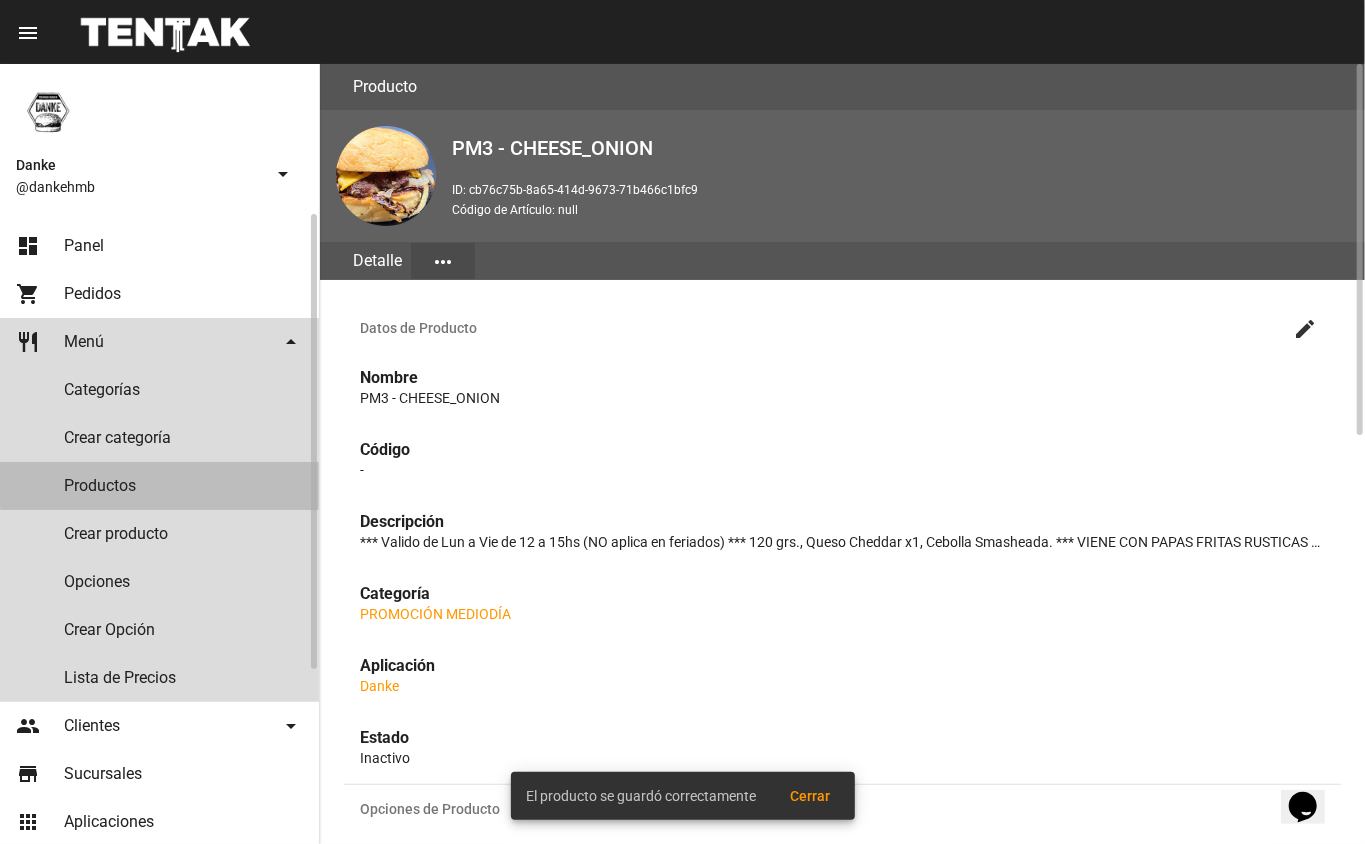 click on "Productos" 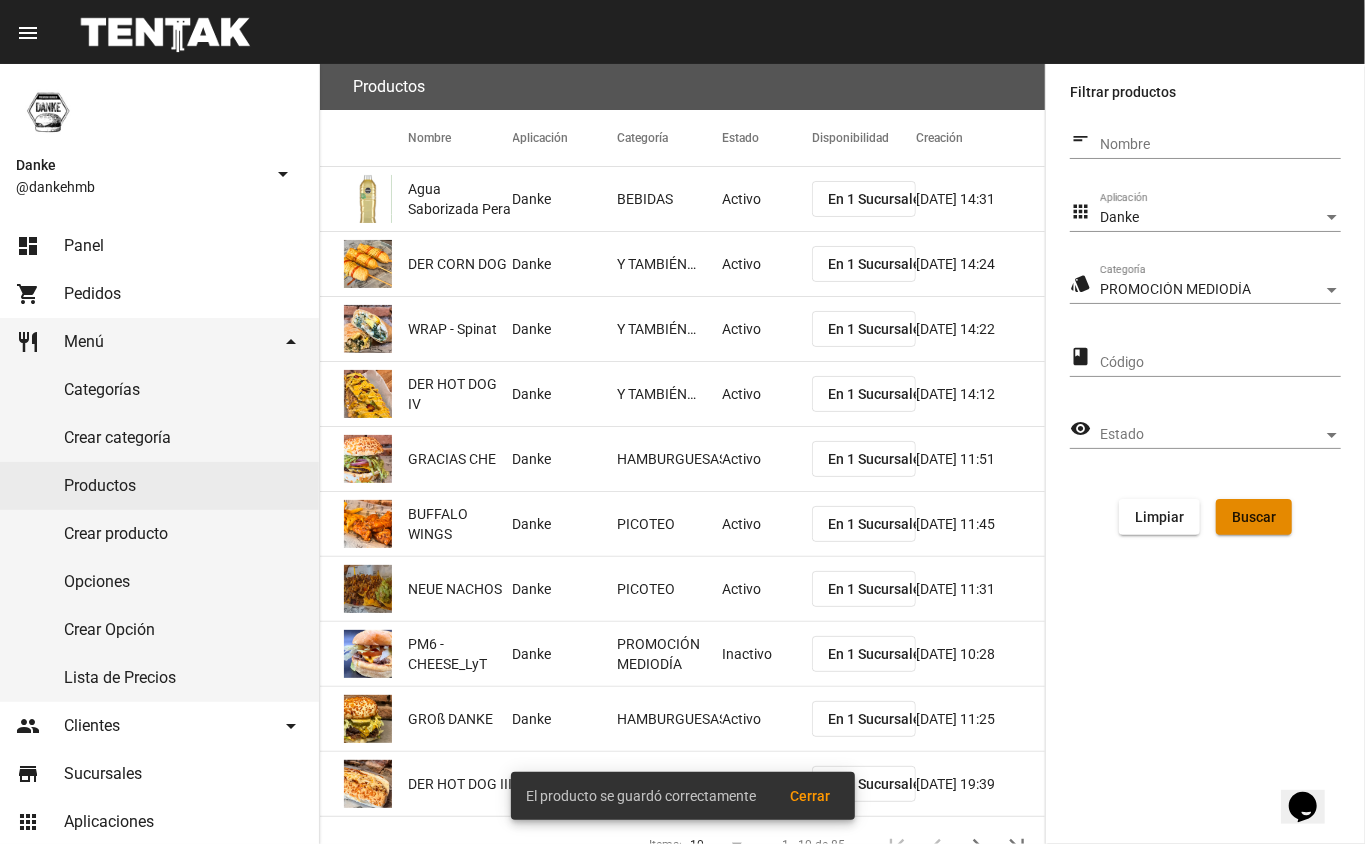 click on "Buscar" 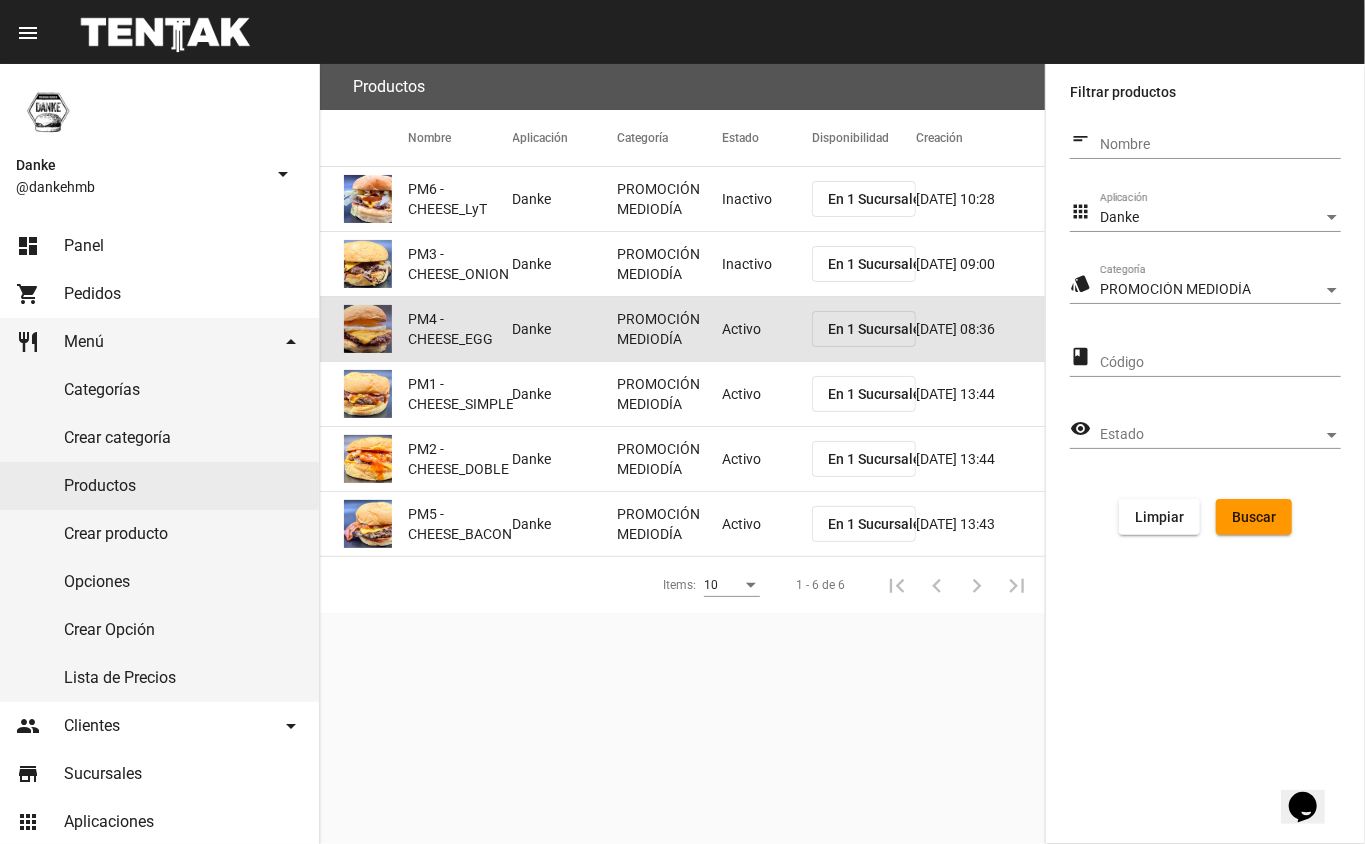 click on "Activo" 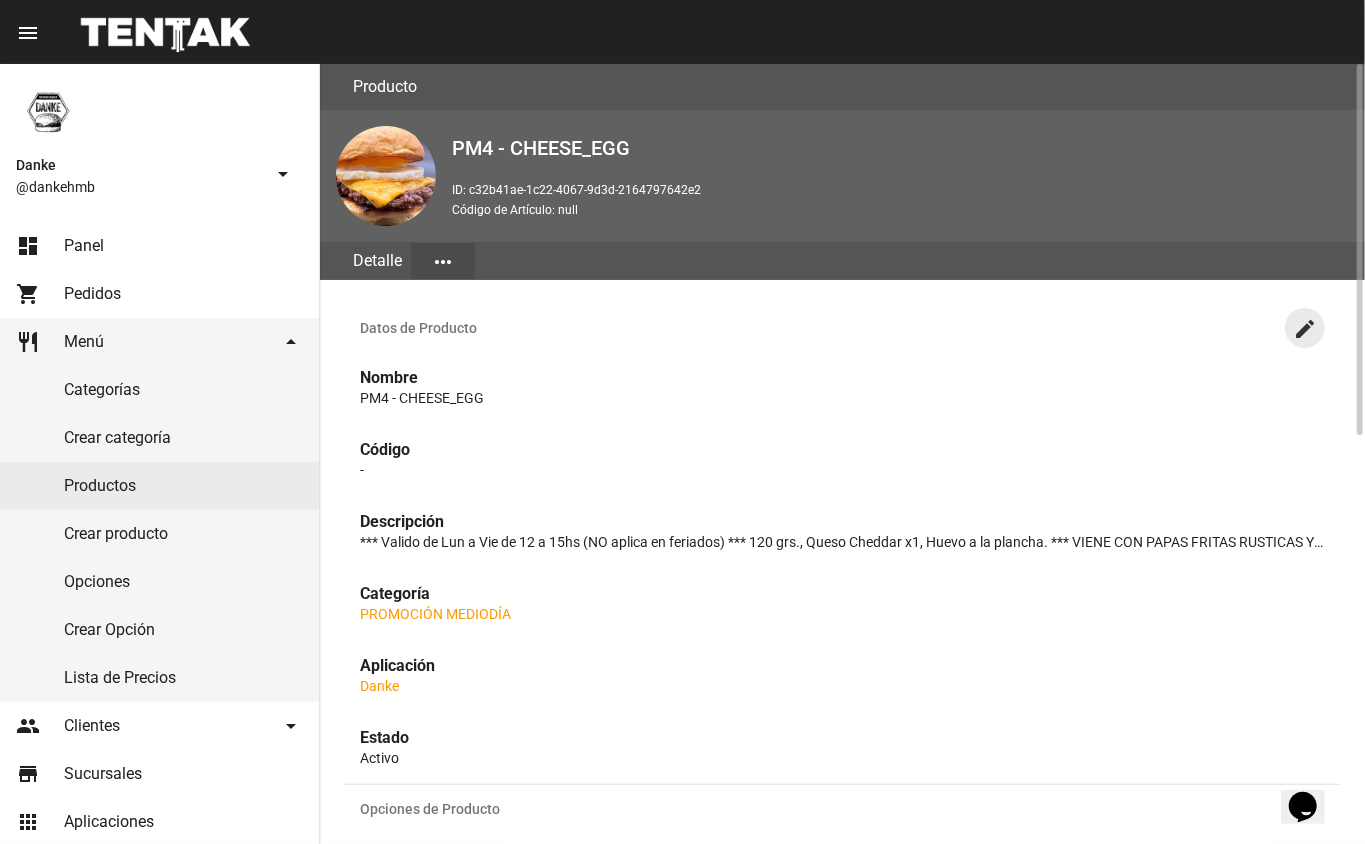 click on "create" 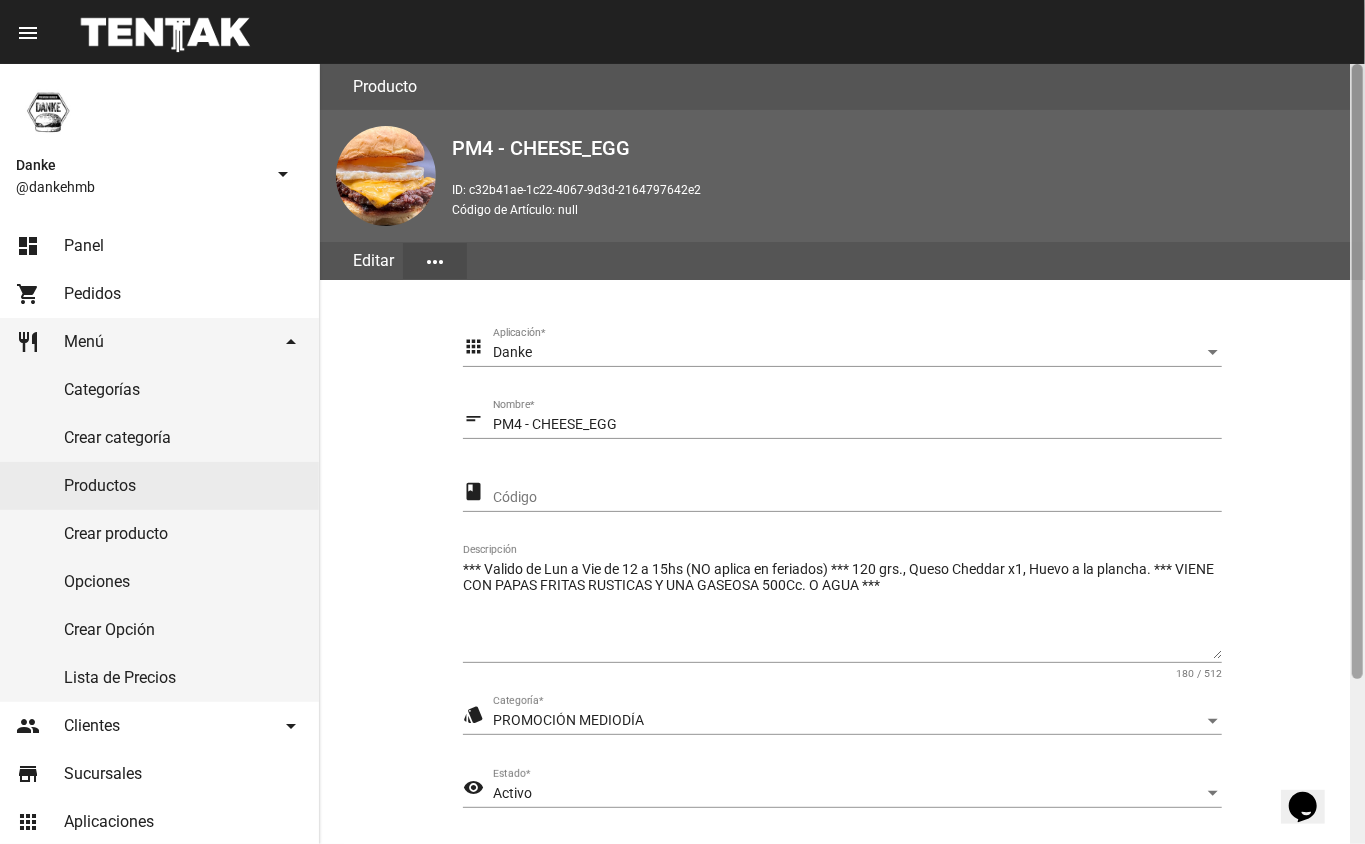 scroll, scrollTop: 209, scrollLeft: 0, axis: vertical 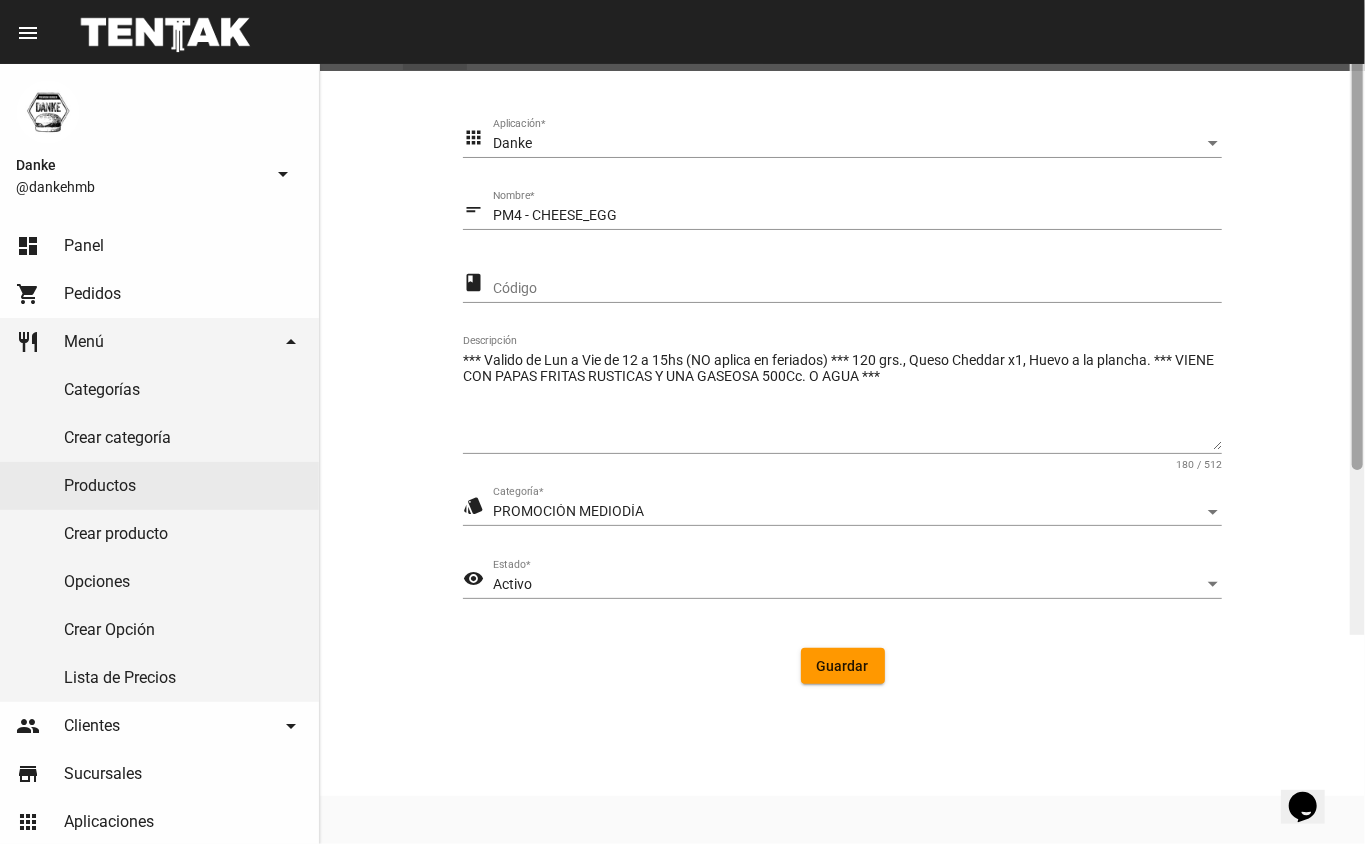 click 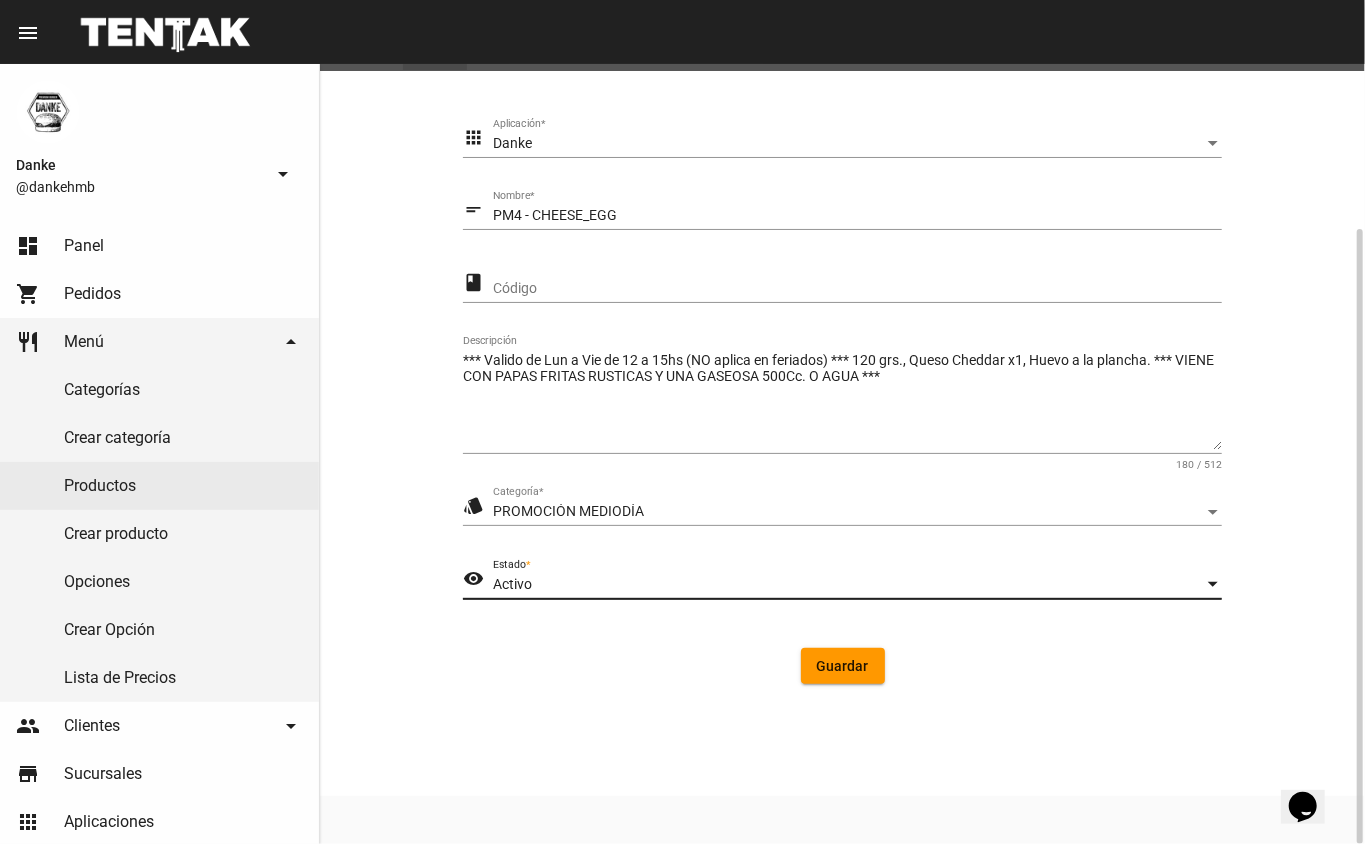 click on "Activo" at bounding box center [848, 585] 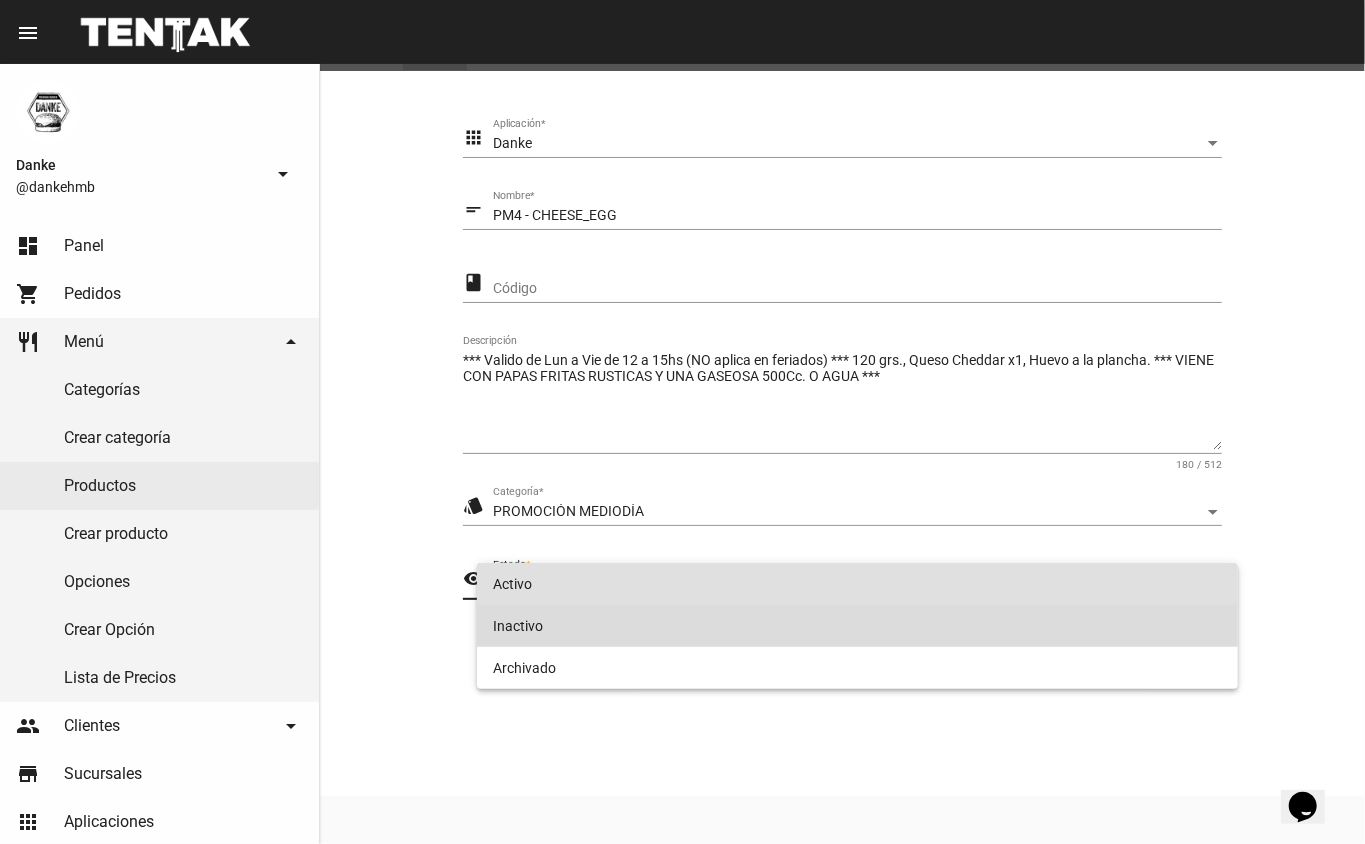 click on "Inactivo" at bounding box center (858, 626) 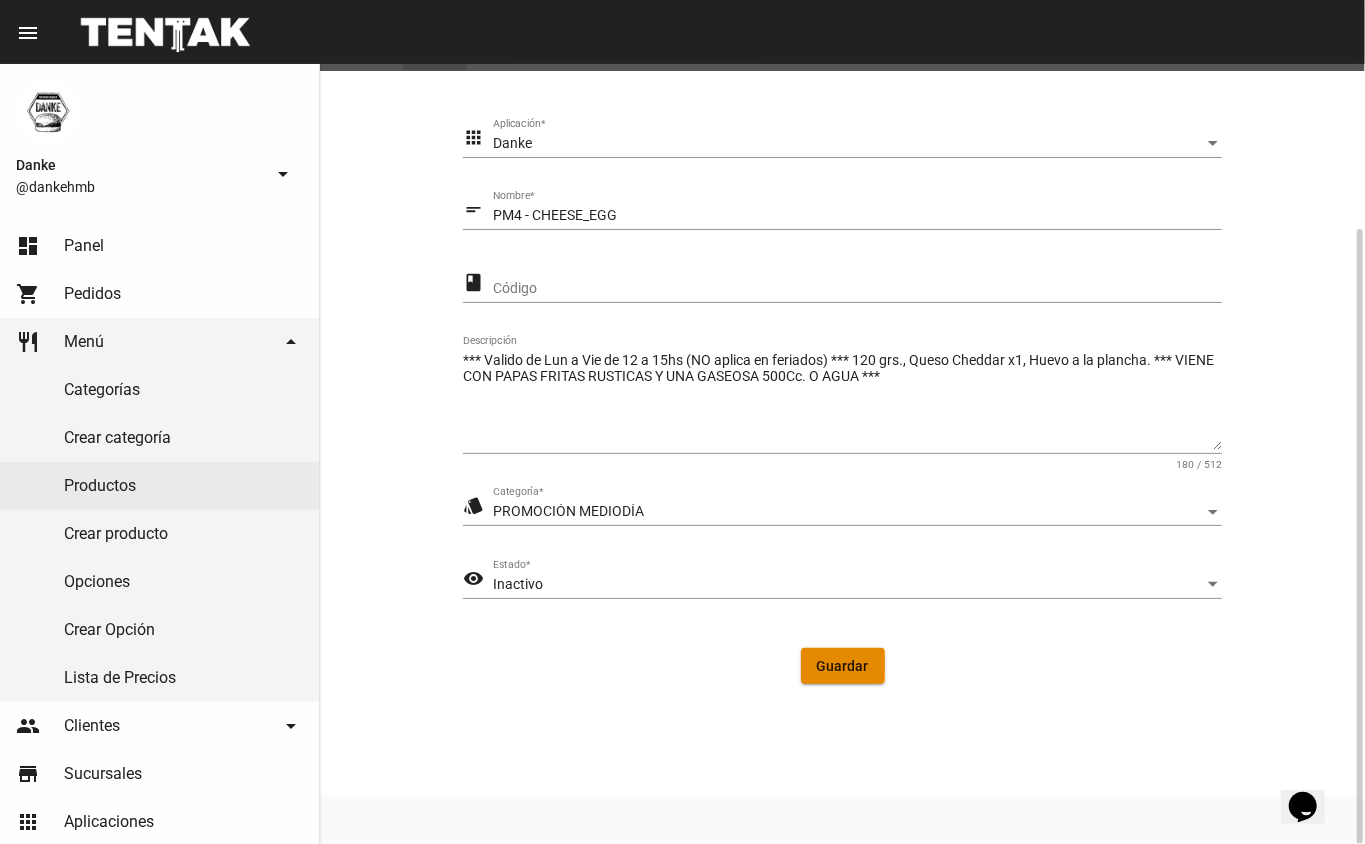 click on "Guardar" 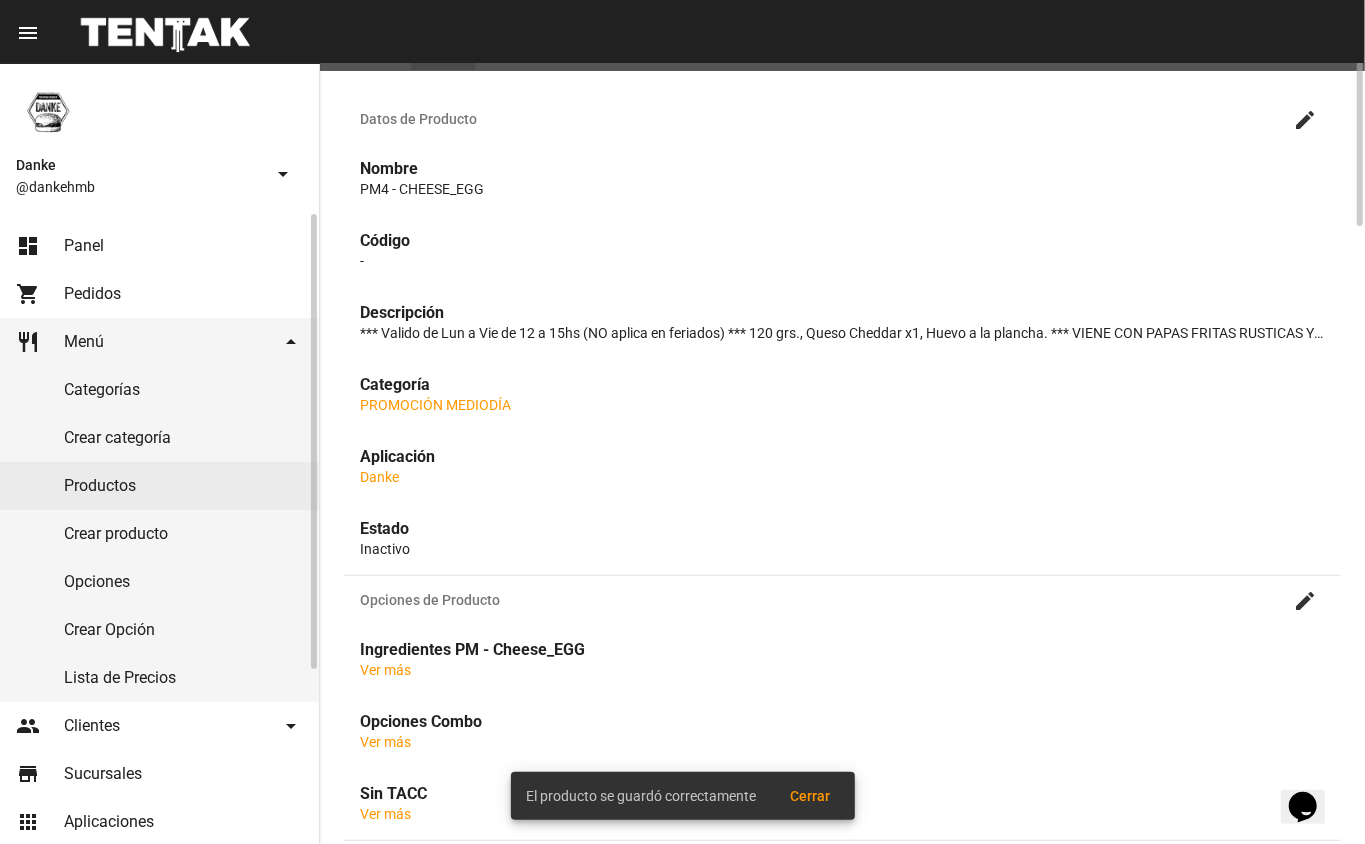 scroll, scrollTop: 0, scrollLeft: 0, axis: both 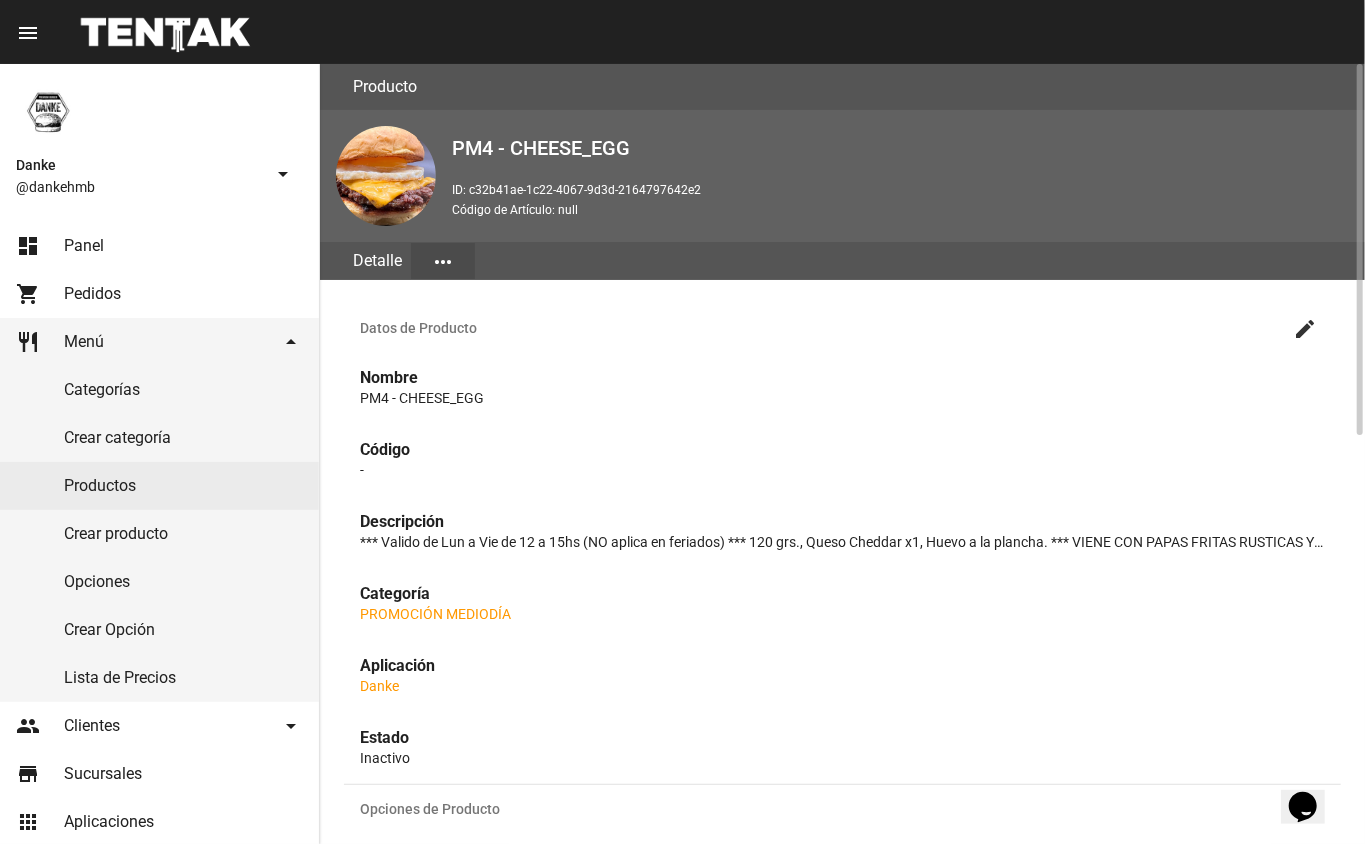 click on "create" 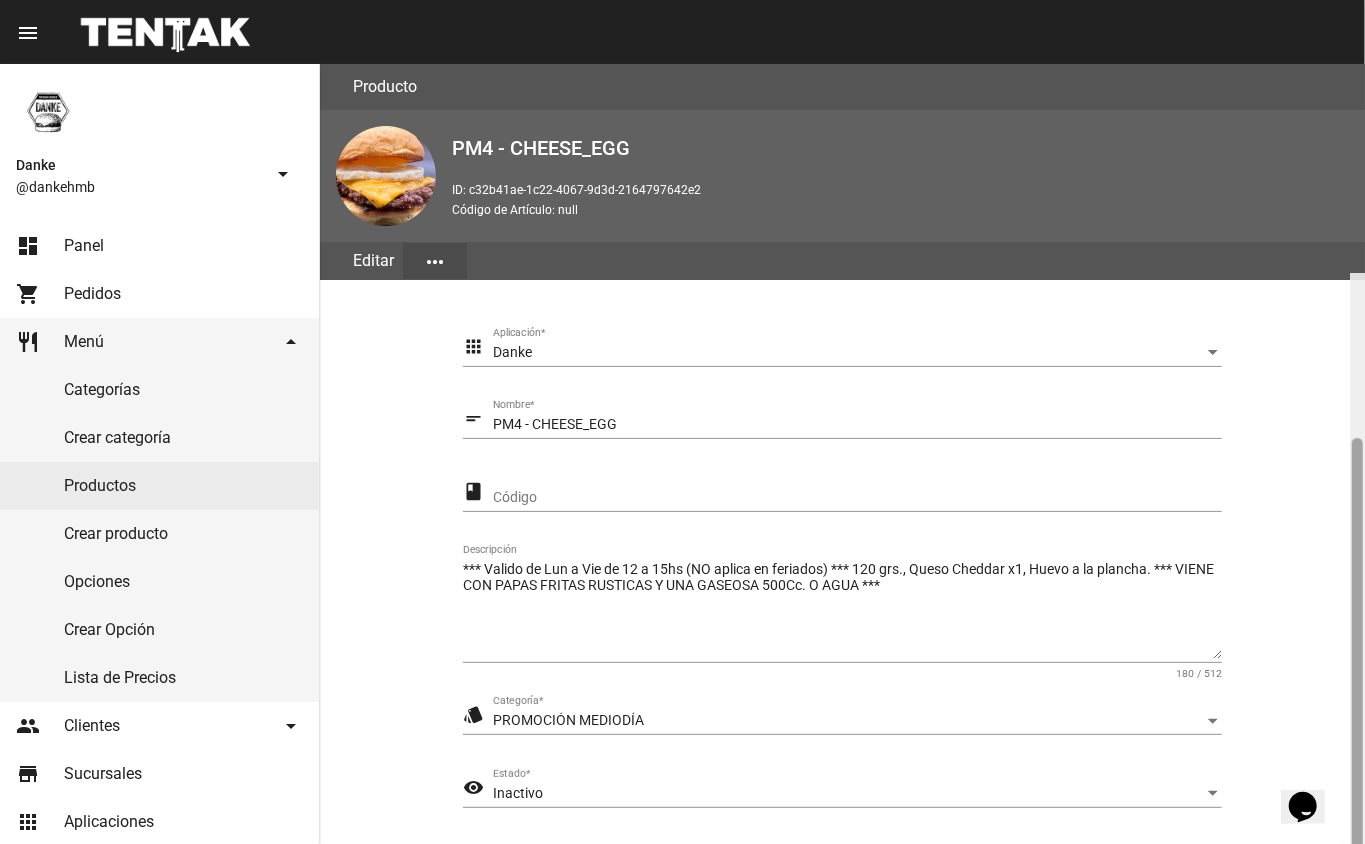 scroll, scrollTop: 209, scrollLeft: 0, axis: vertical 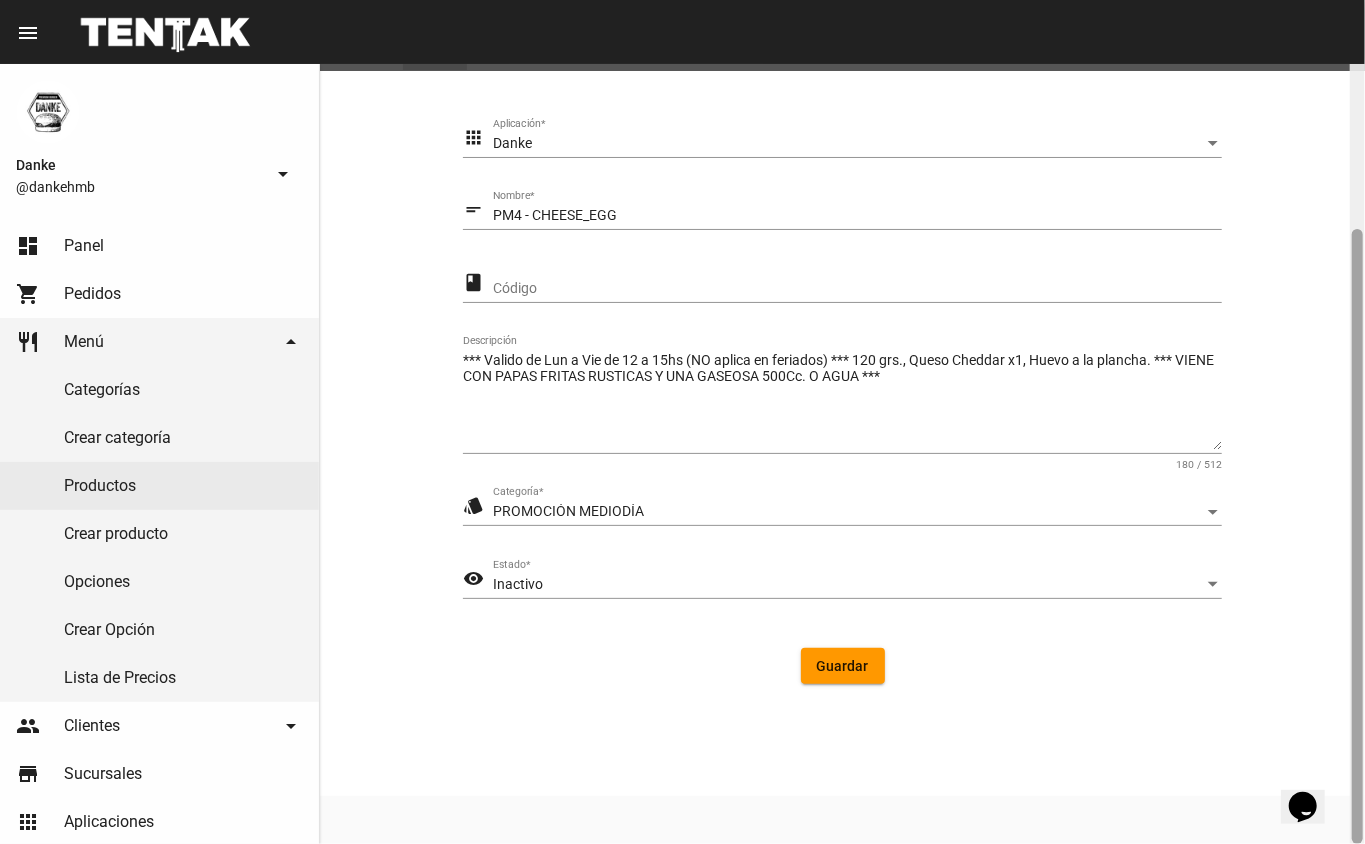 click 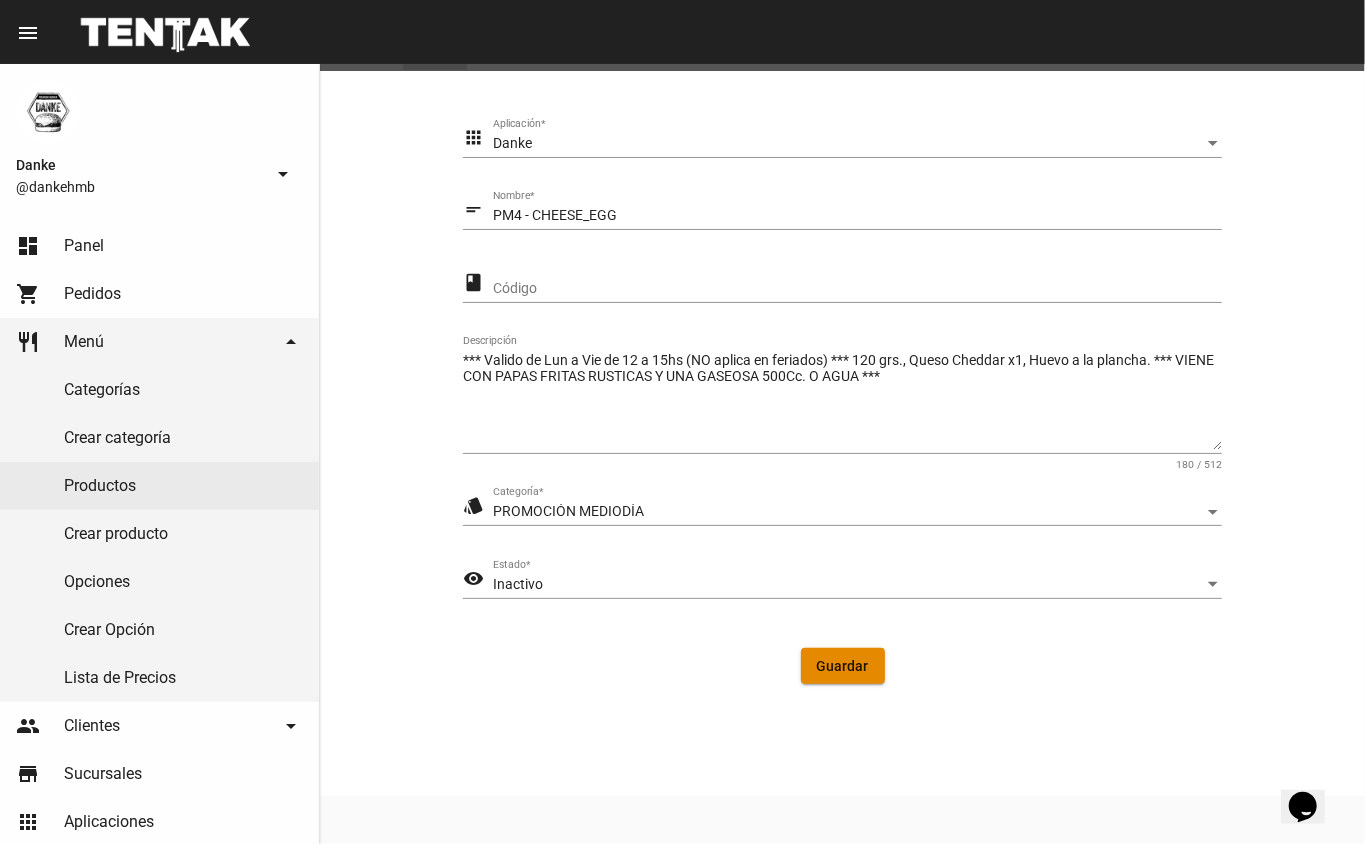 click on "Guardar" 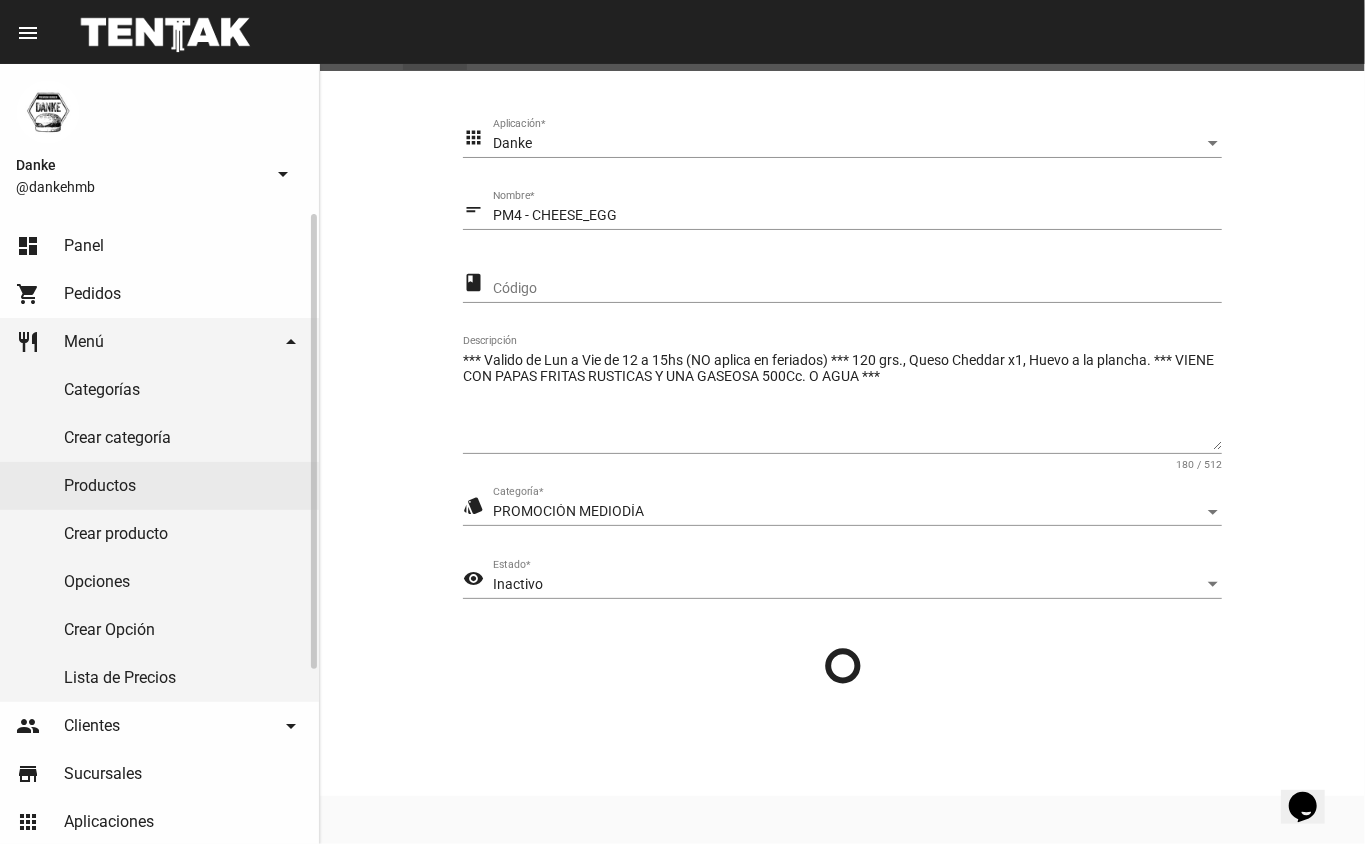 scroll, scrollTop: 0, scrollLeft: 0, axis: both 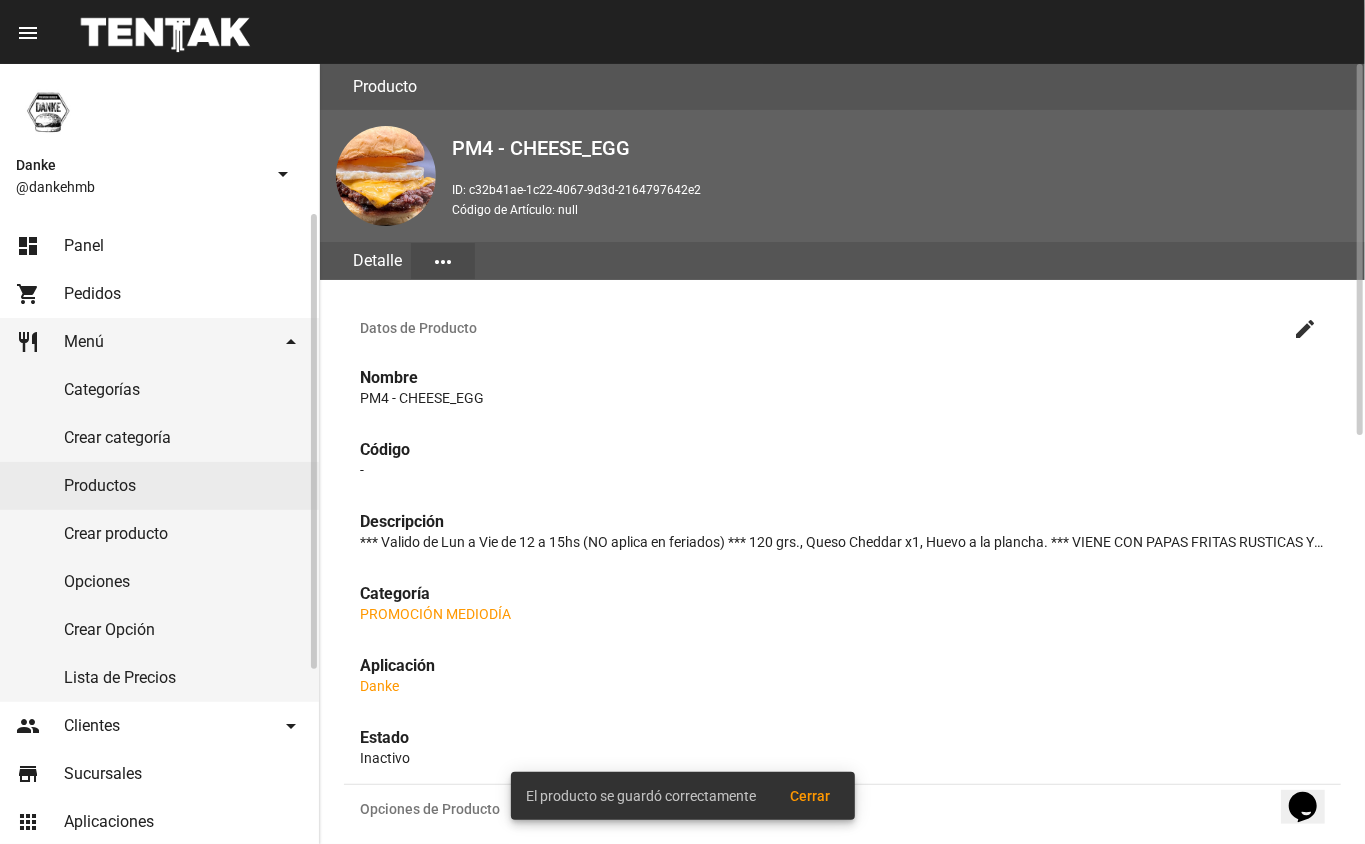 click on "Productos" 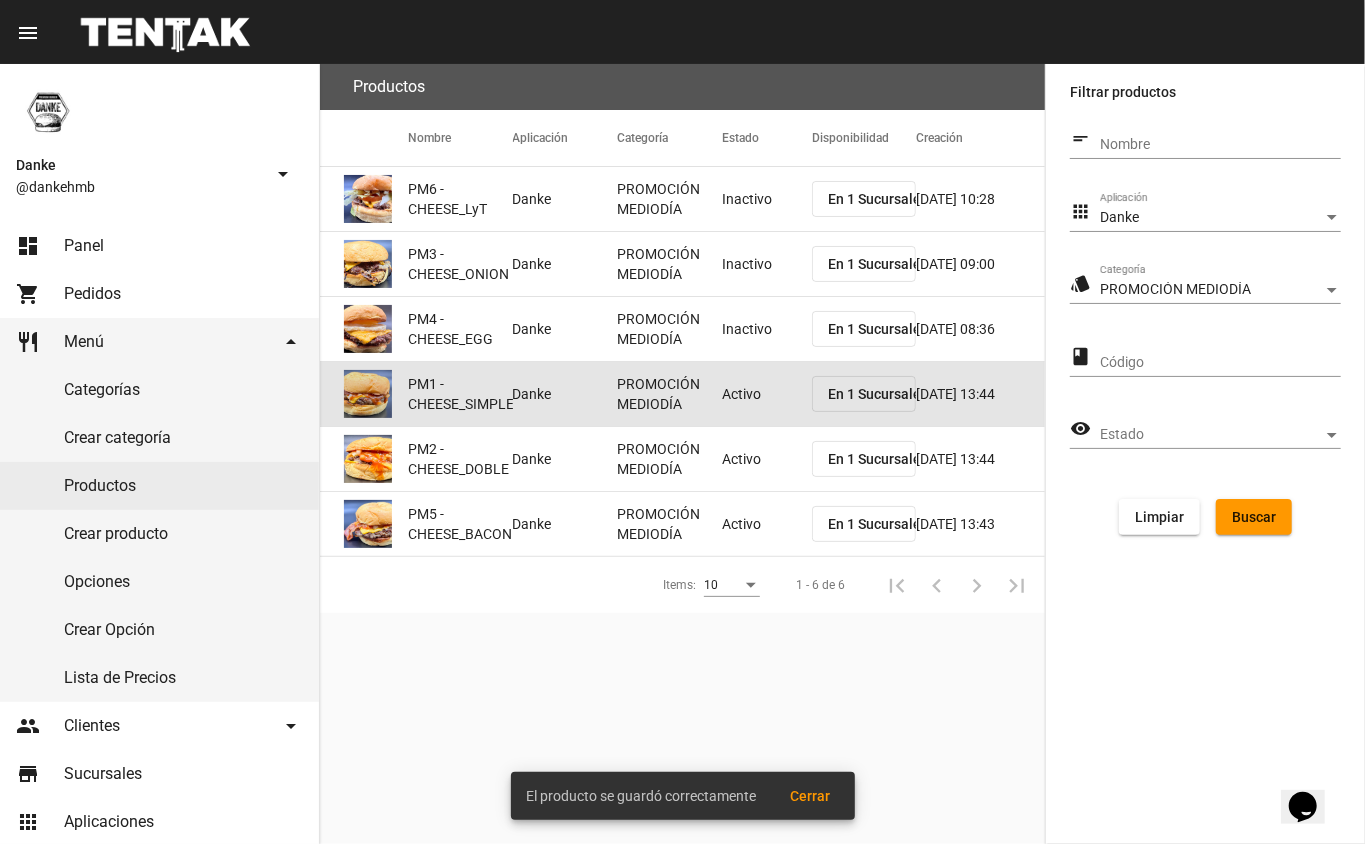 click on "Activo" 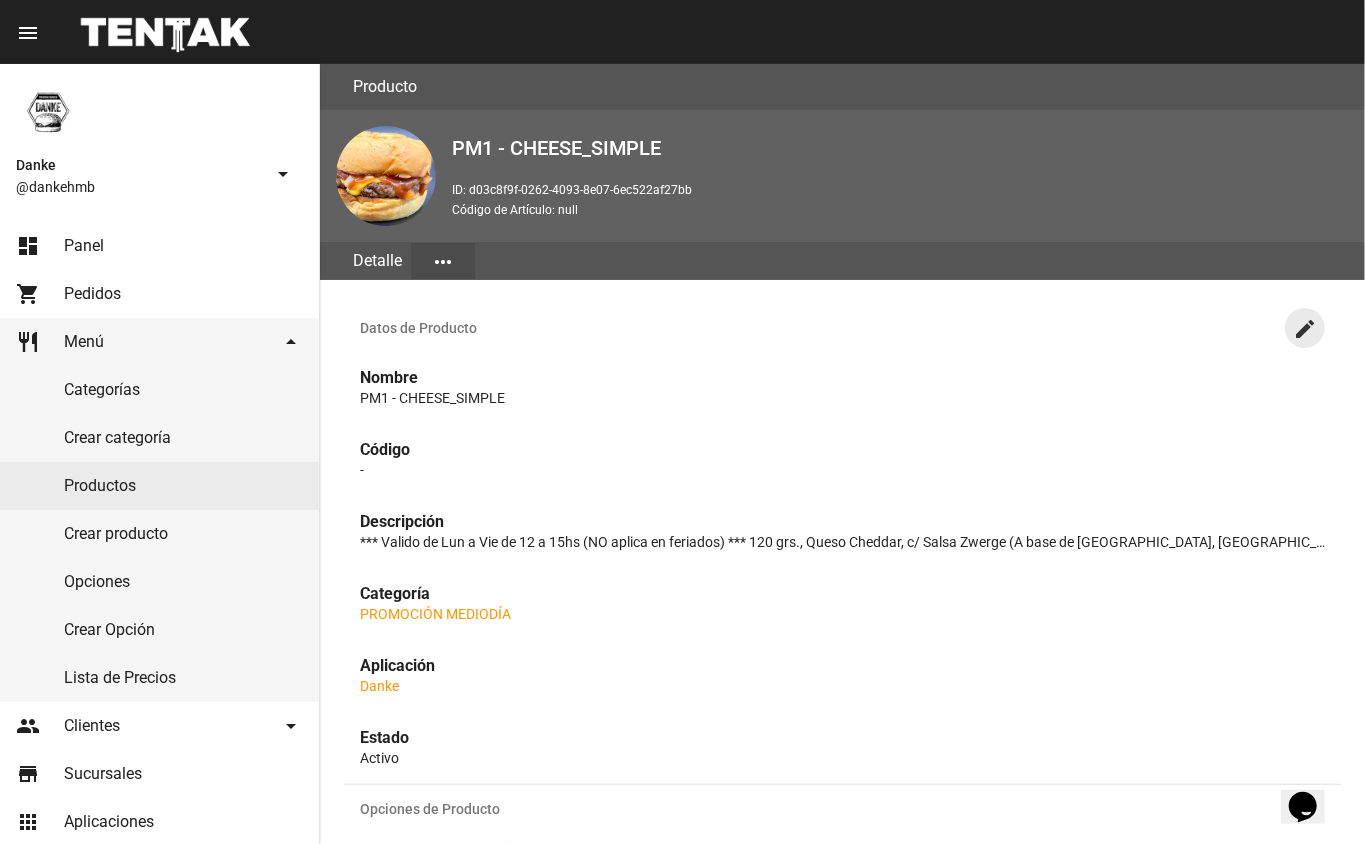 click on "create" 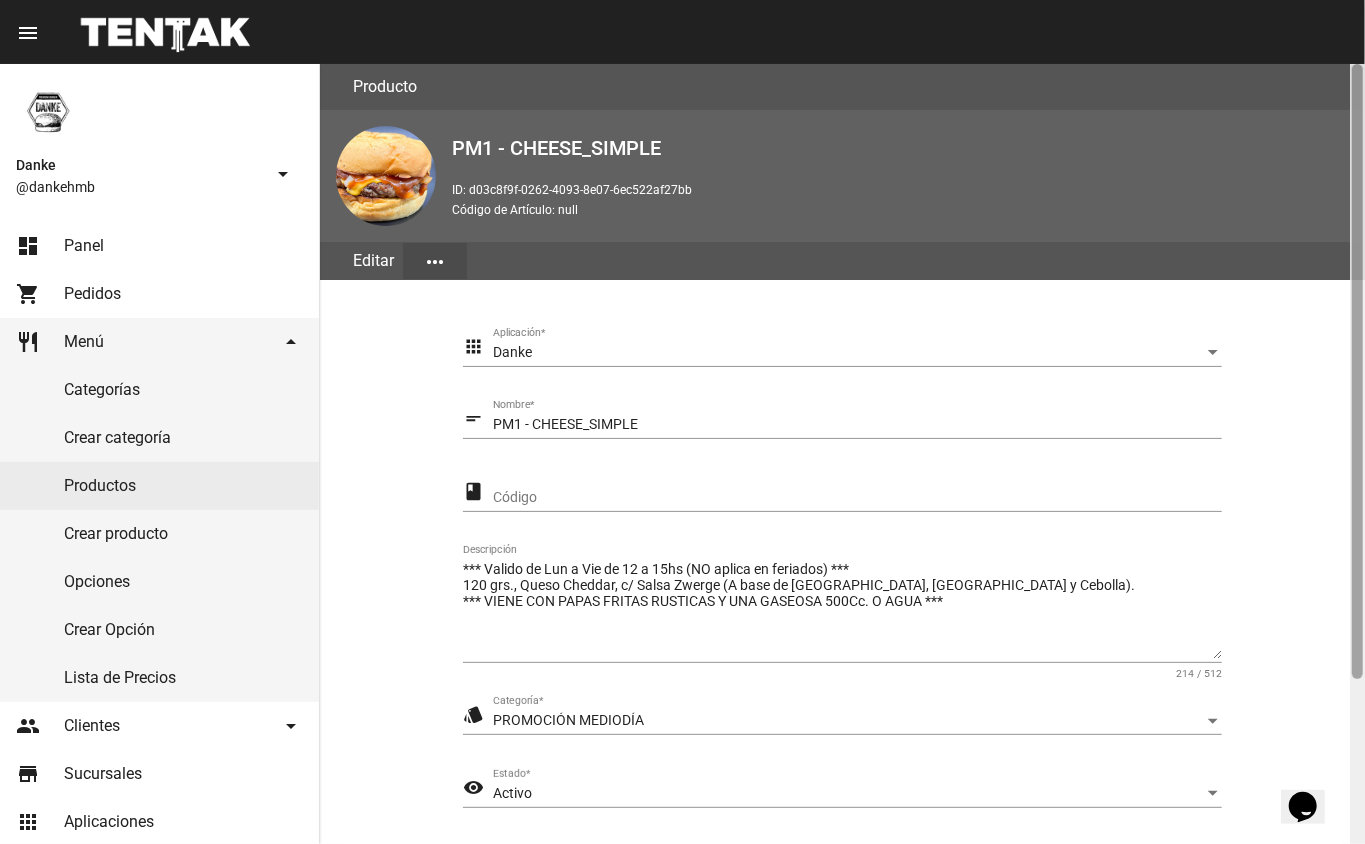 scroll, scrollTop: 209, scrollLeft: 0, axis: vertical 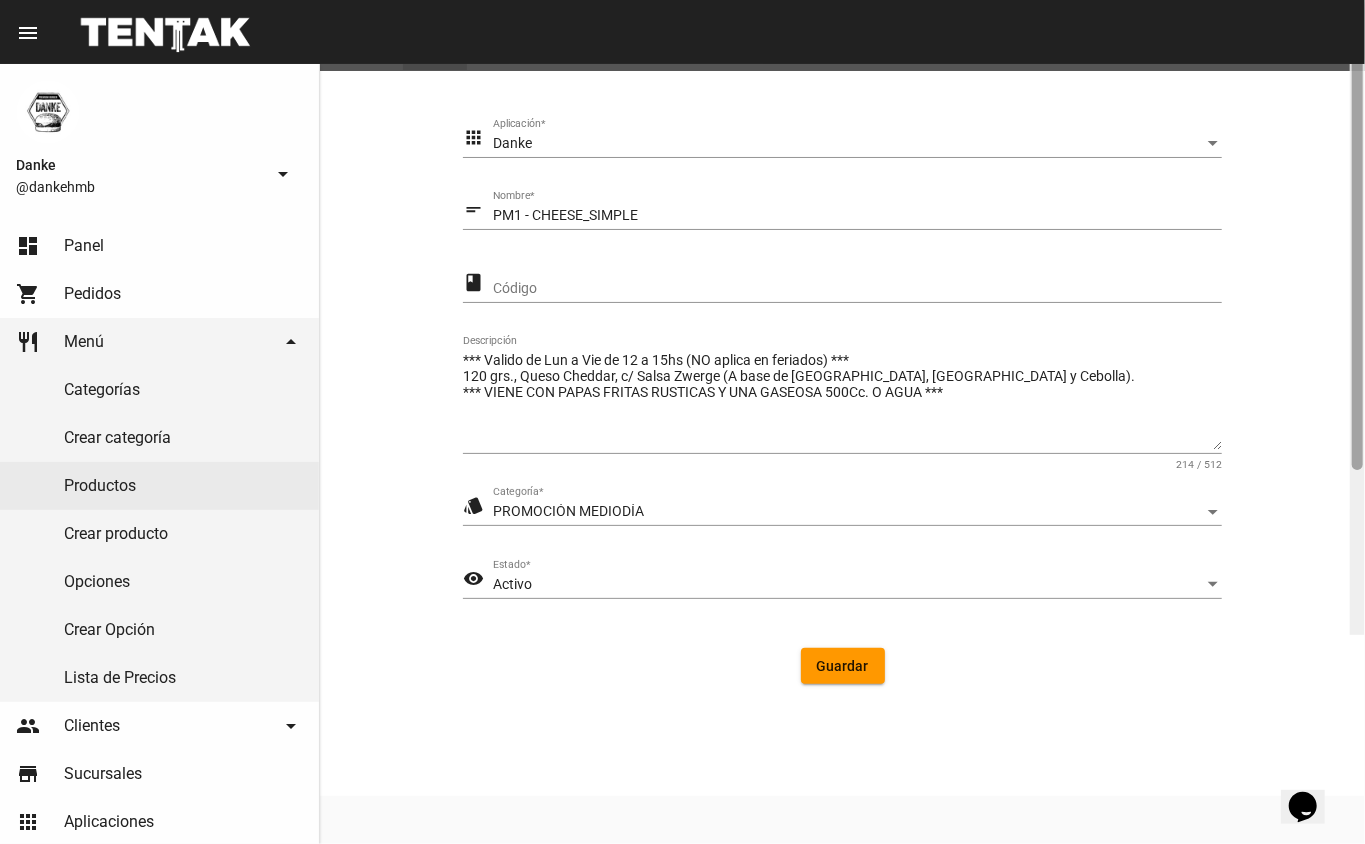 click 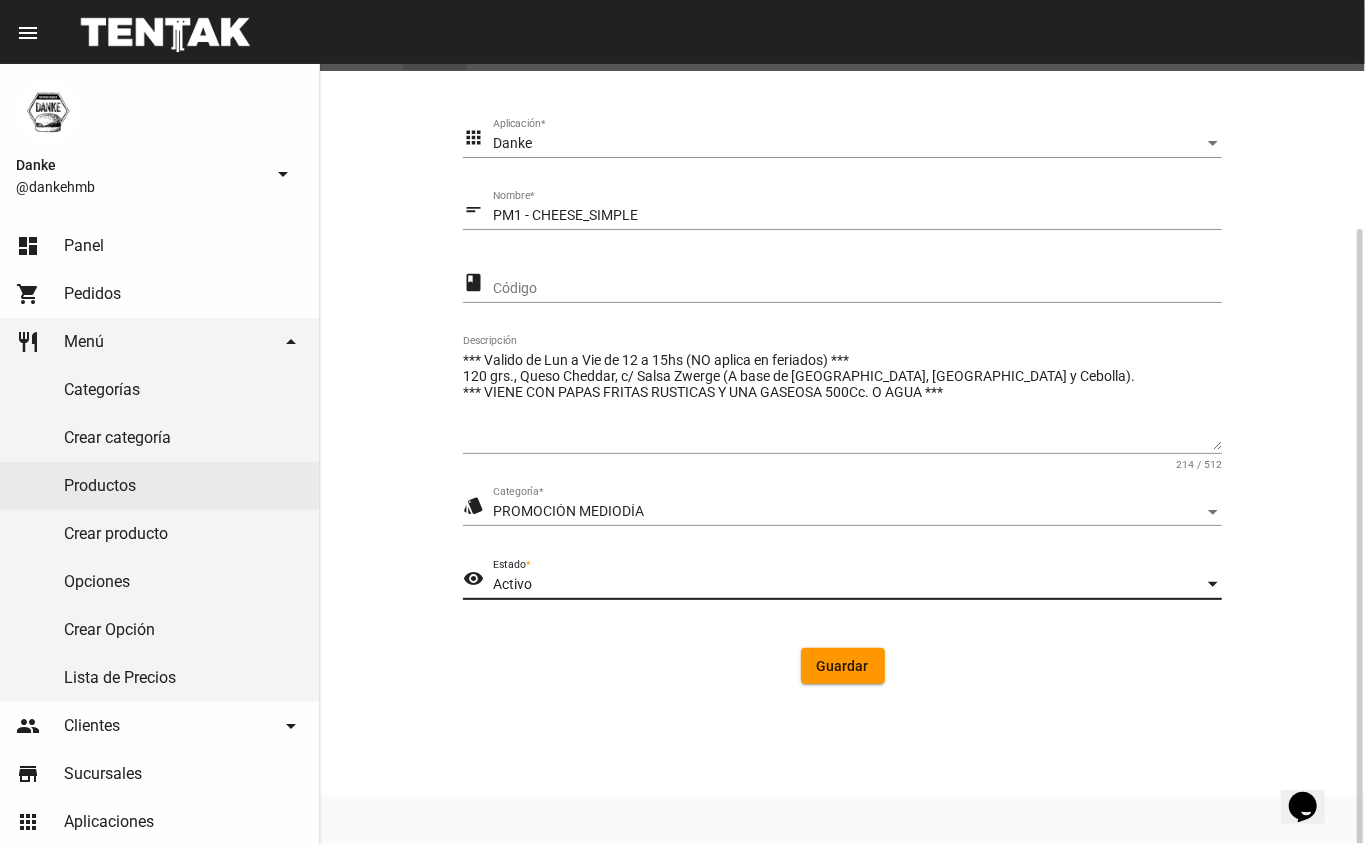 click on "Activo" at bounding box center (848, 585) 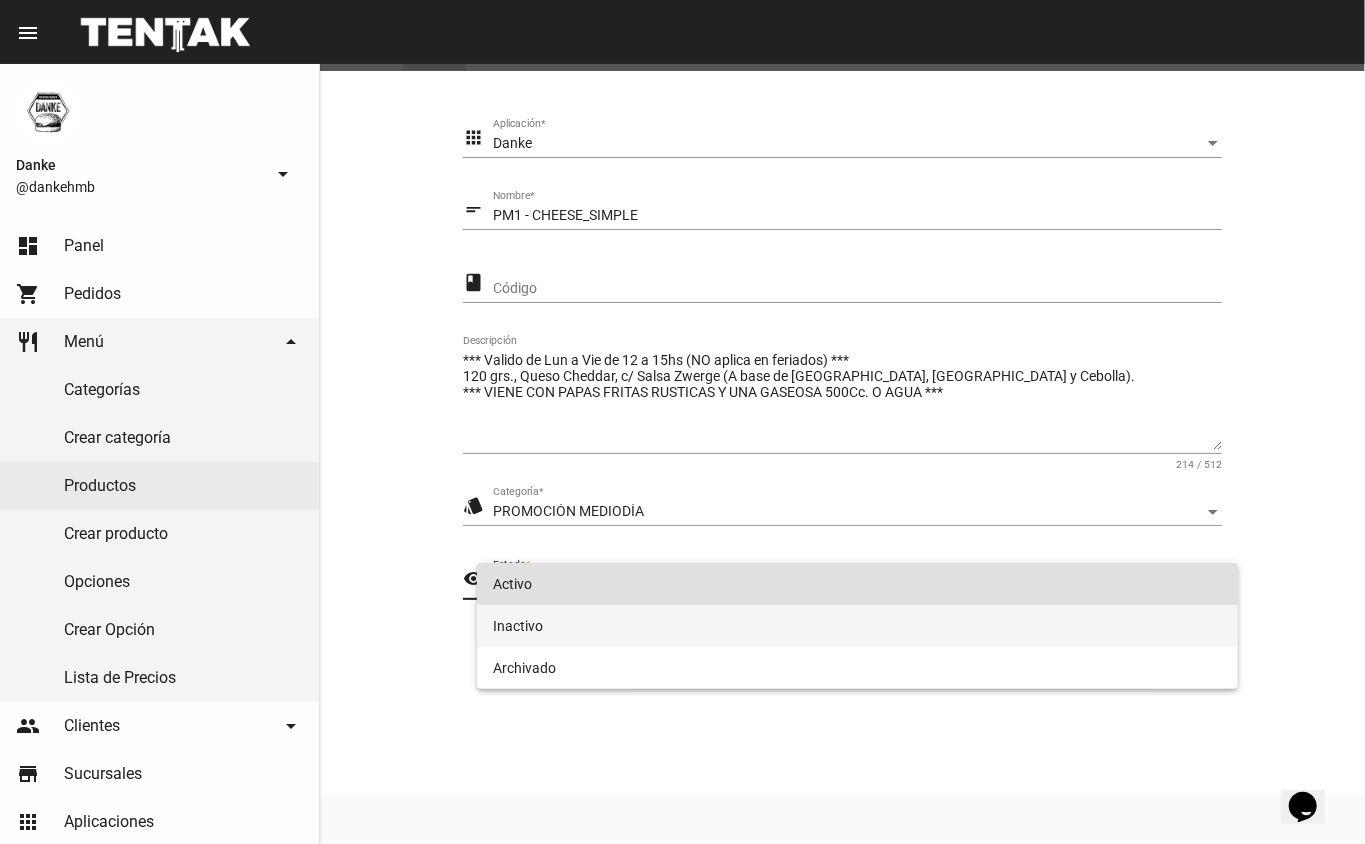 click on "Inactivo" at bounding box center [858, 626] 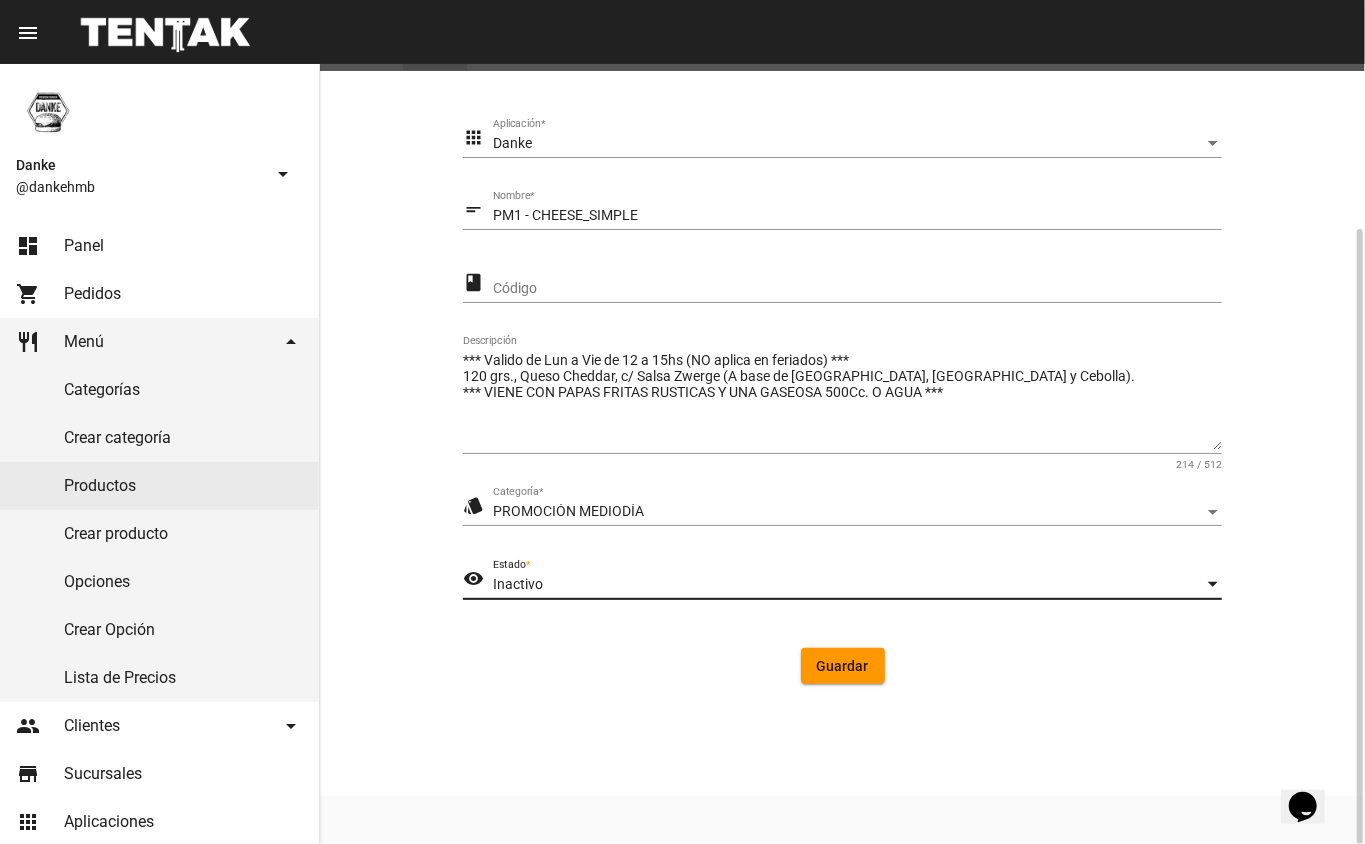 click on "Guardar" 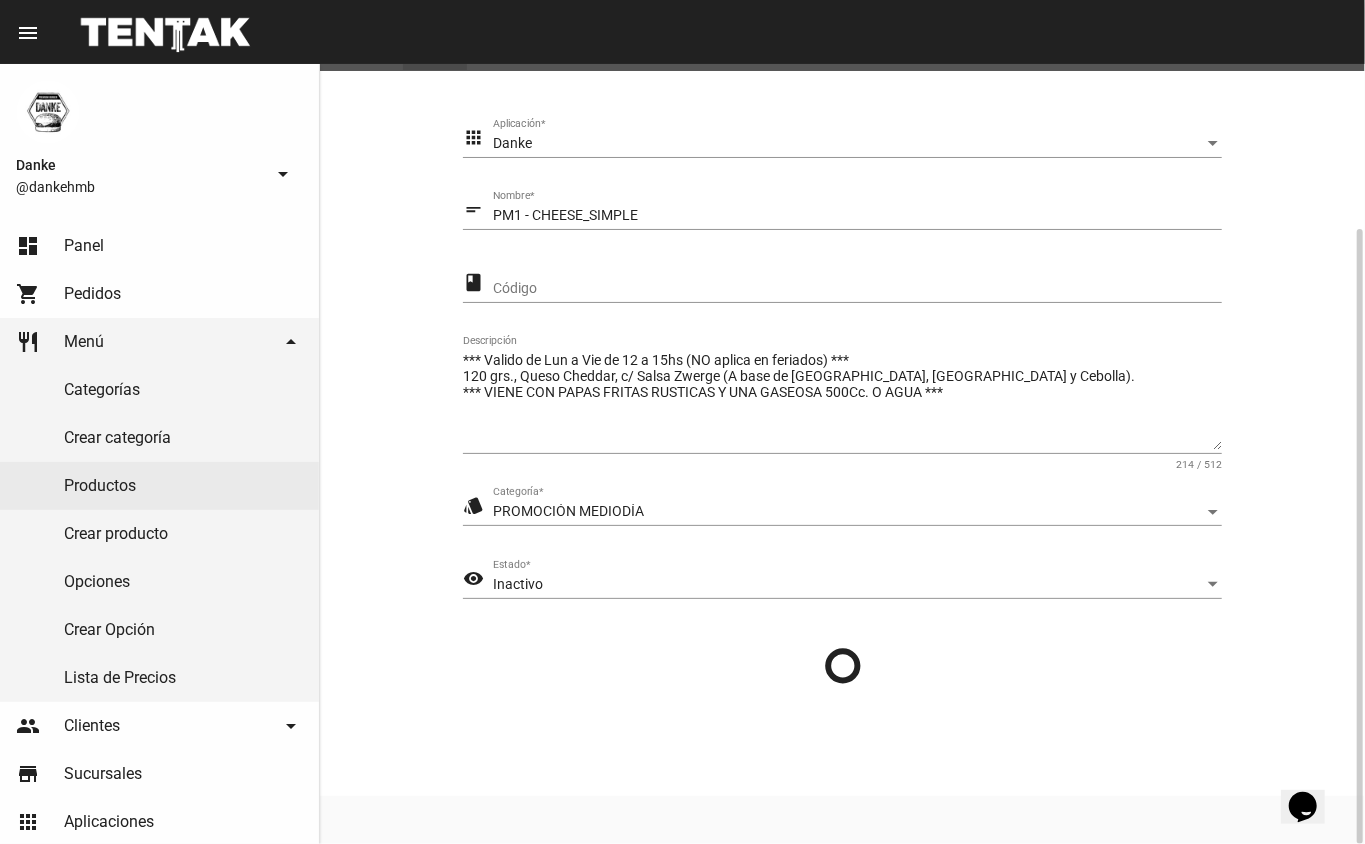 scroll, scrollTop: 0, scrollLeft: 0, axis: both 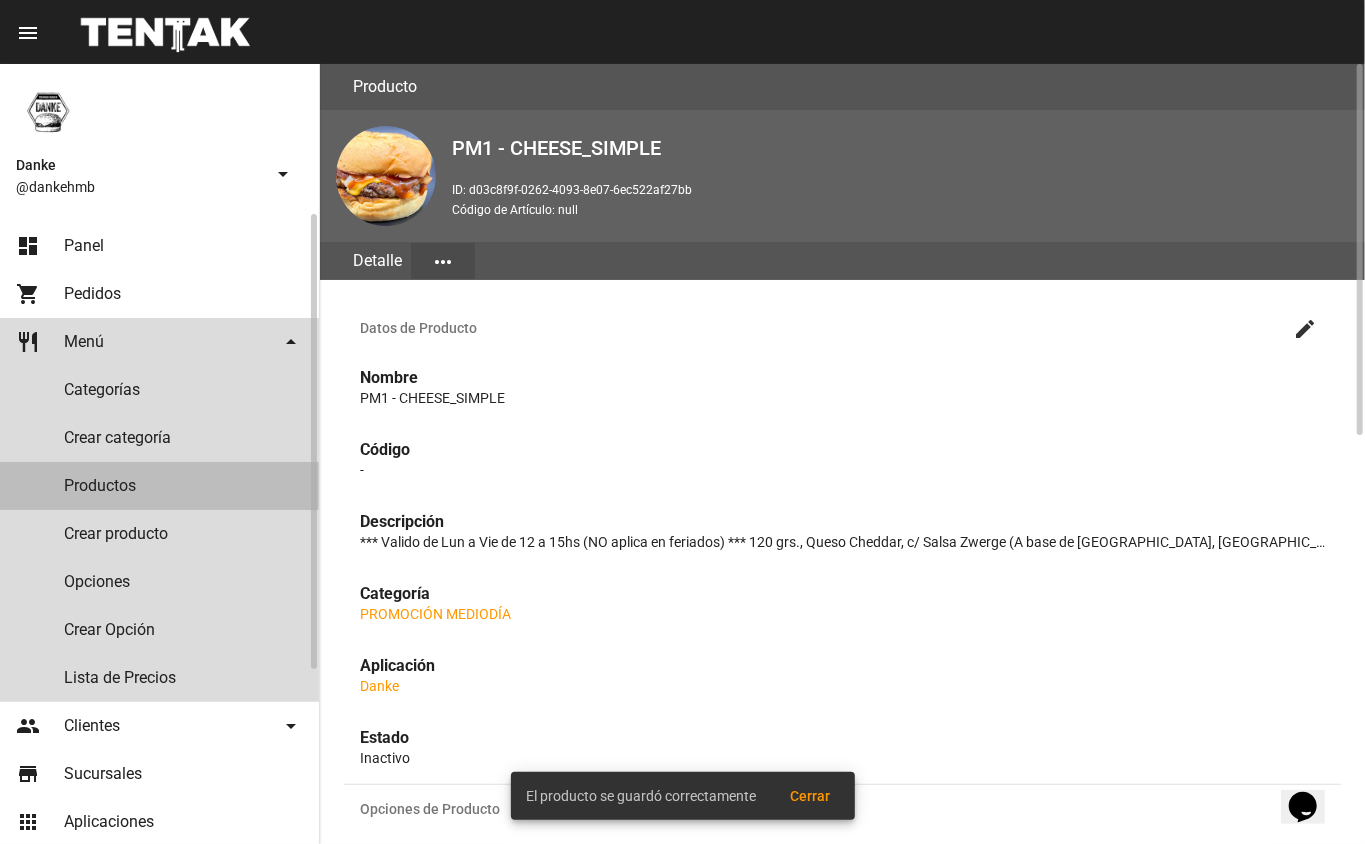 drag, startPoint x: 152, startPoint y: 494, endPoint x: 181, endPoint y: 490, distance: 29.274563 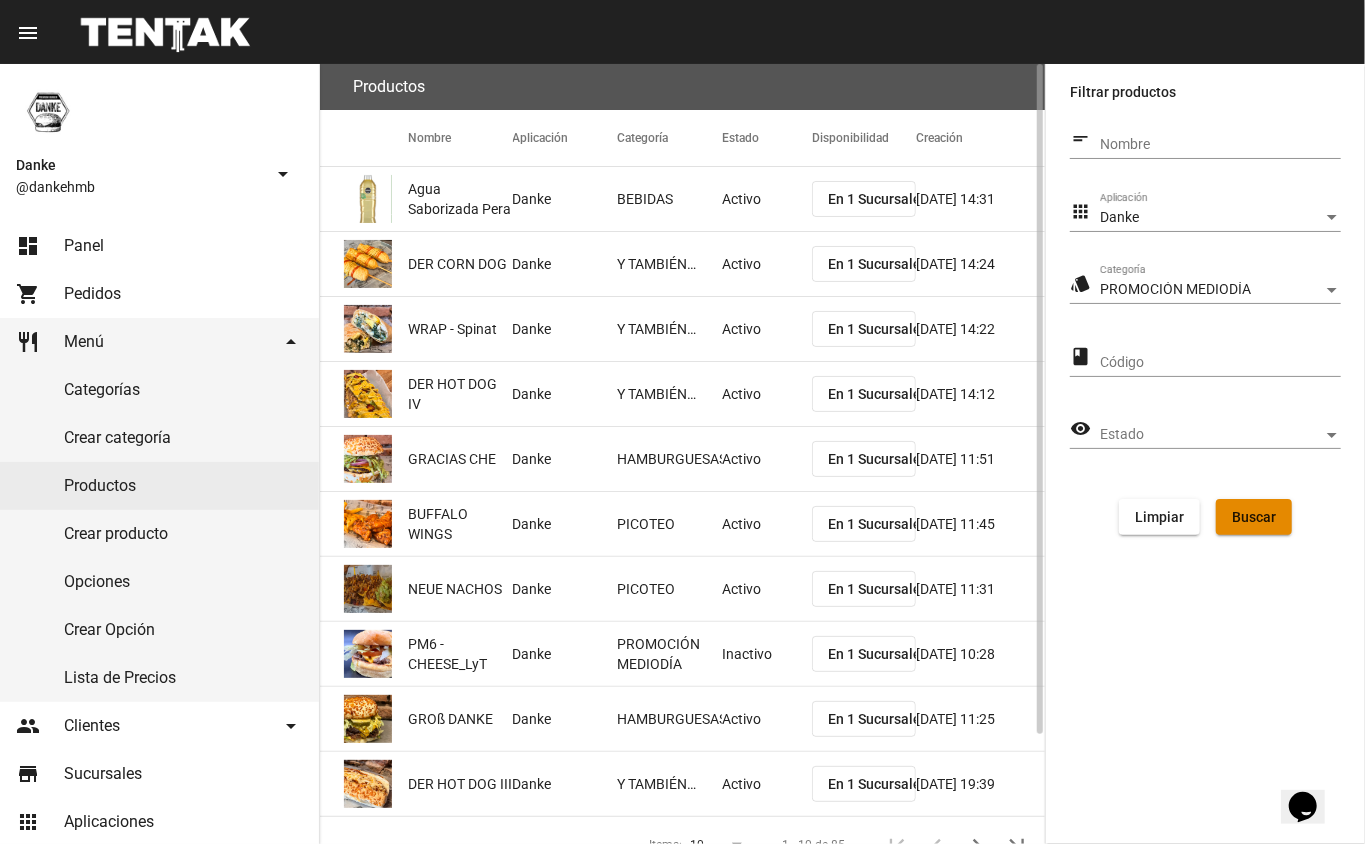 click on "Buscar" 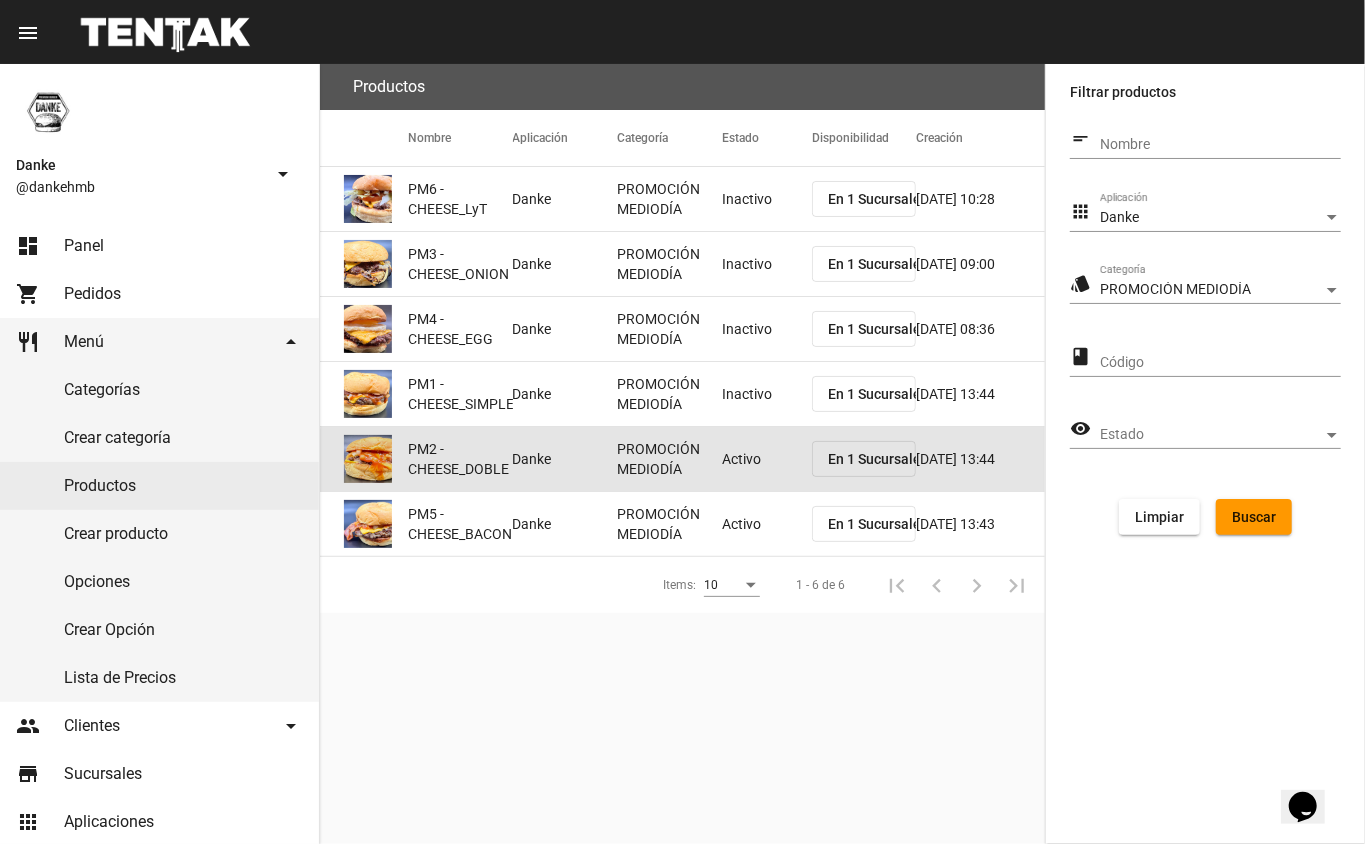 click on "Activo" 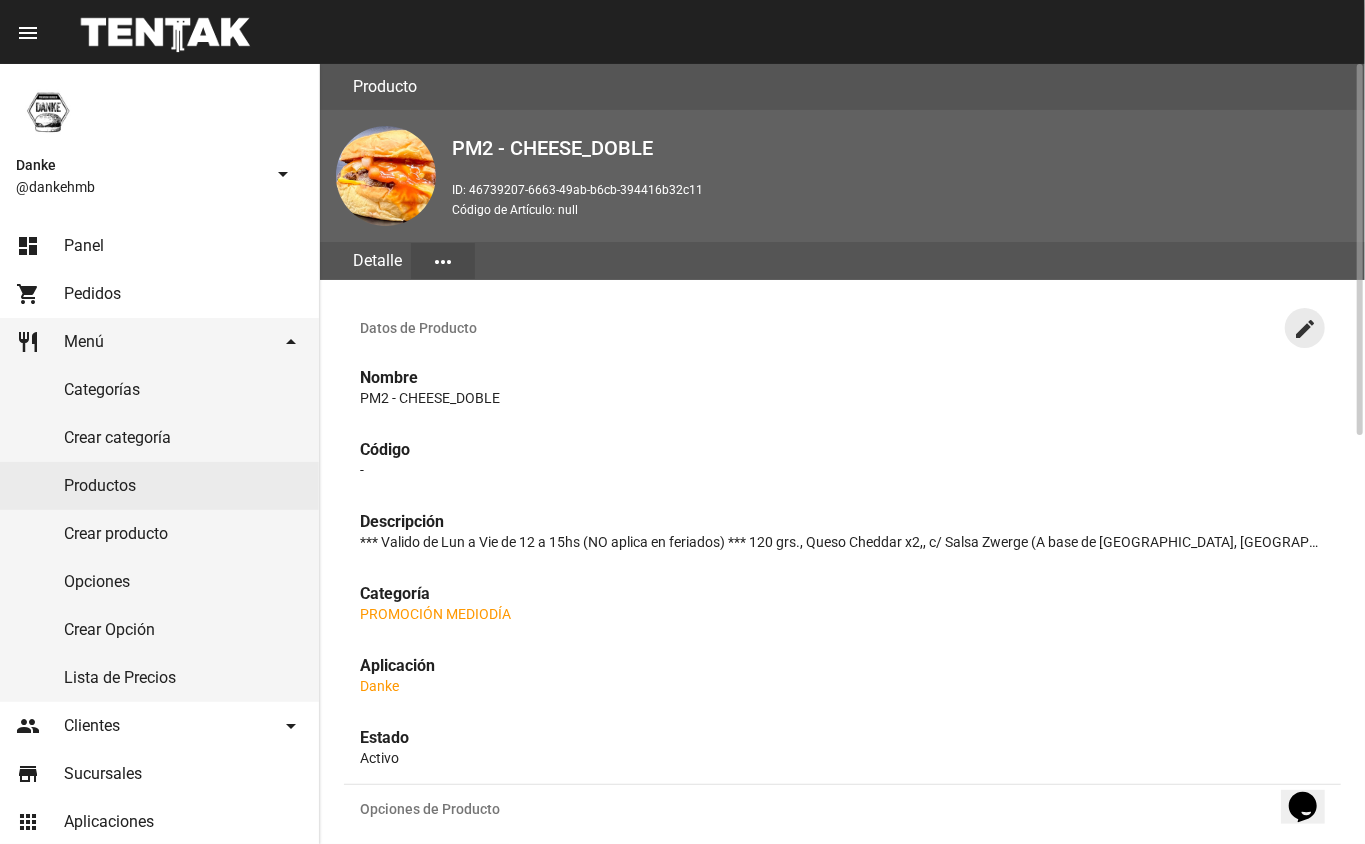 click on "create" 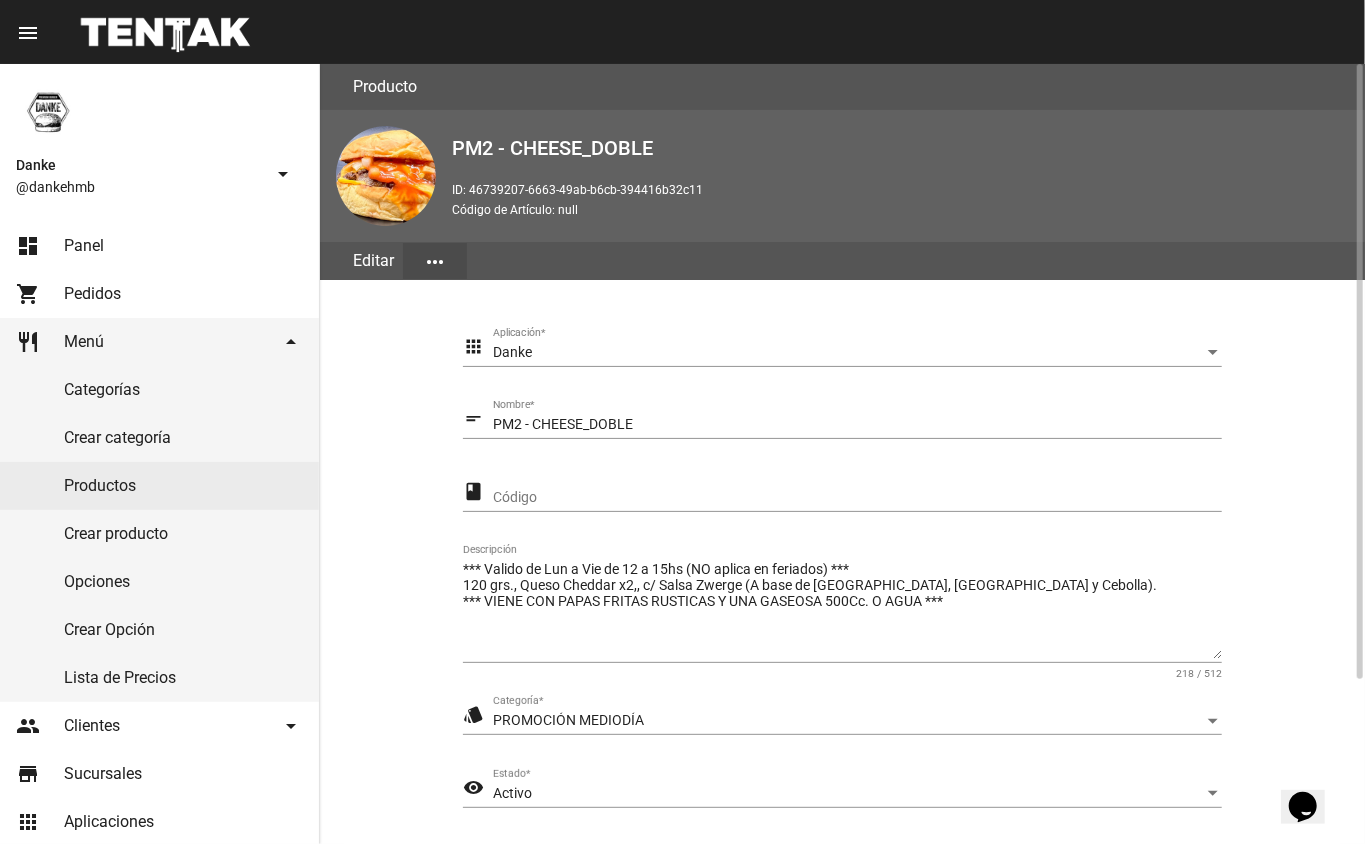 scroll, scrollTop: 209, scrollLeft: 0, axis: vertical 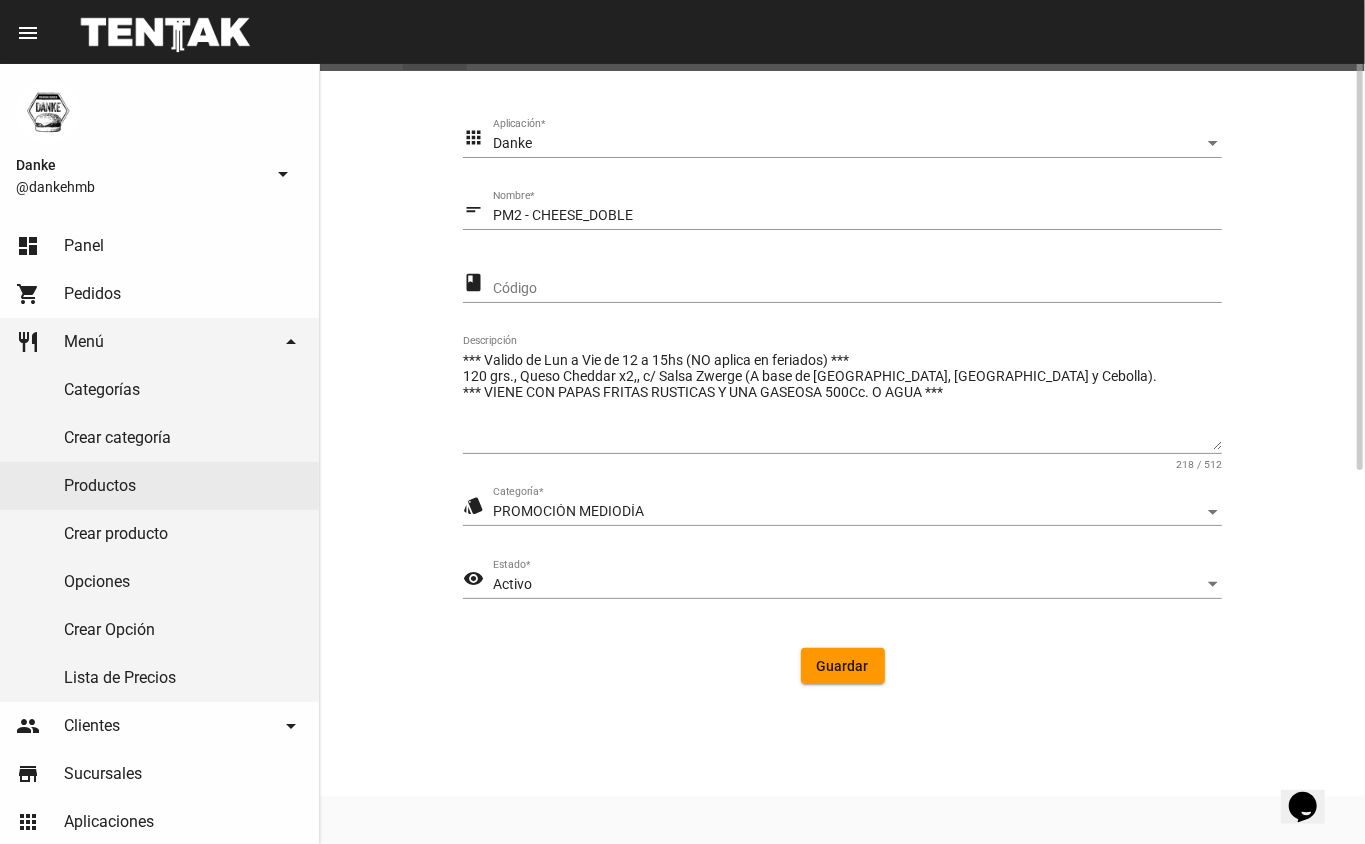 drag, startPoint x: 1364, startPoint y: 509, endPoint x: 1342, endPoint y: 517, distance: 23.409399 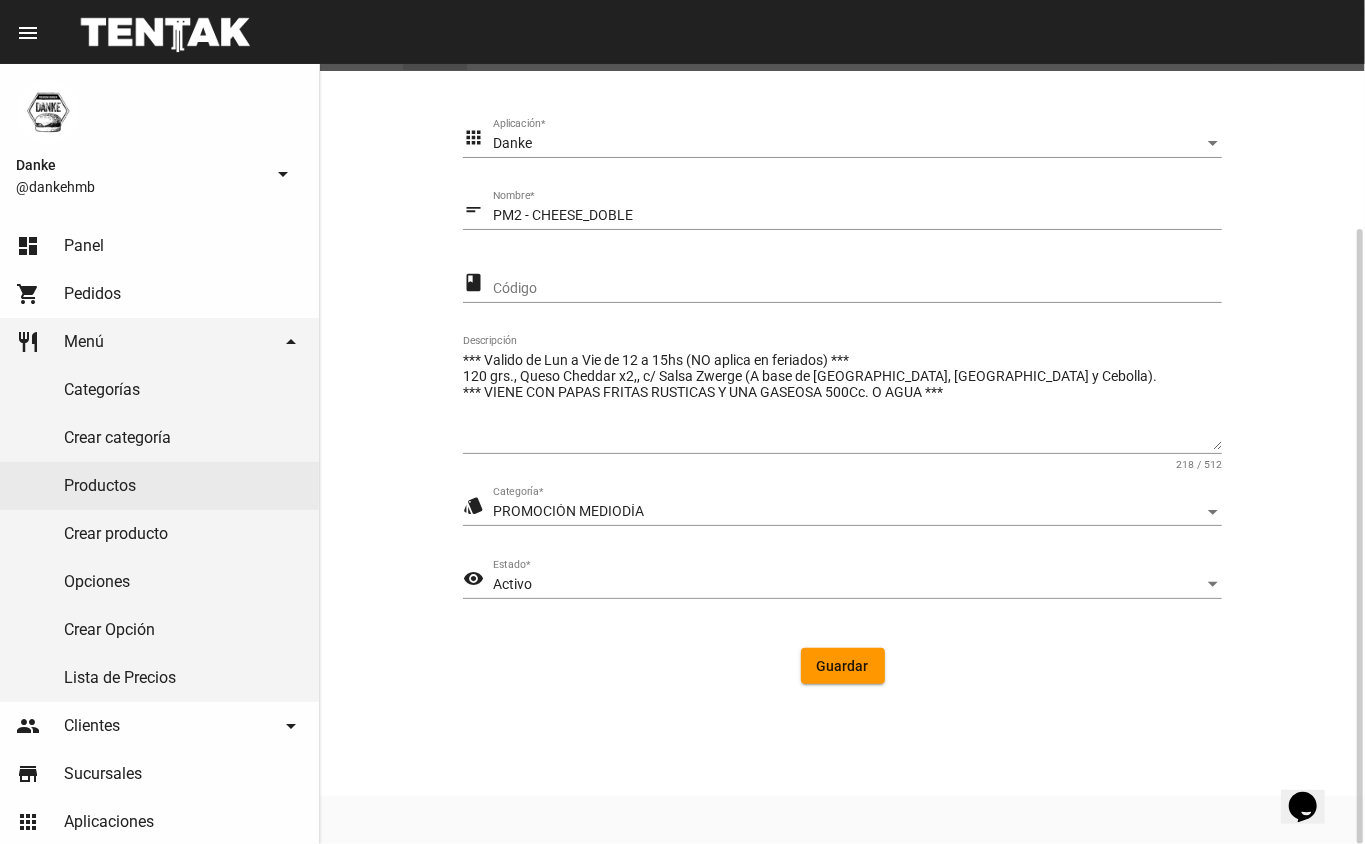 click on "apps Danke Aplicación  * short_text PM2 - CHEESE_DOBLE Nombre  * class Código *** Valido de Lun a Vie de 12 a 15hs (NO aplica en feriados) ***
120 grs., Queso Cheddar x2,, c/ Salsa Zwerge (A base de Ketchup, Mostaza y Cebolla).
*** VIENE CON PAPAS FRITAS RUSTICAS Y UNA GASEOSA 500Cc. O AGUA *** Descripción 218 / 512 style PROMOCIÓN MEDIODÍA Categoría  * visibility Activo Estado  * Guardar" 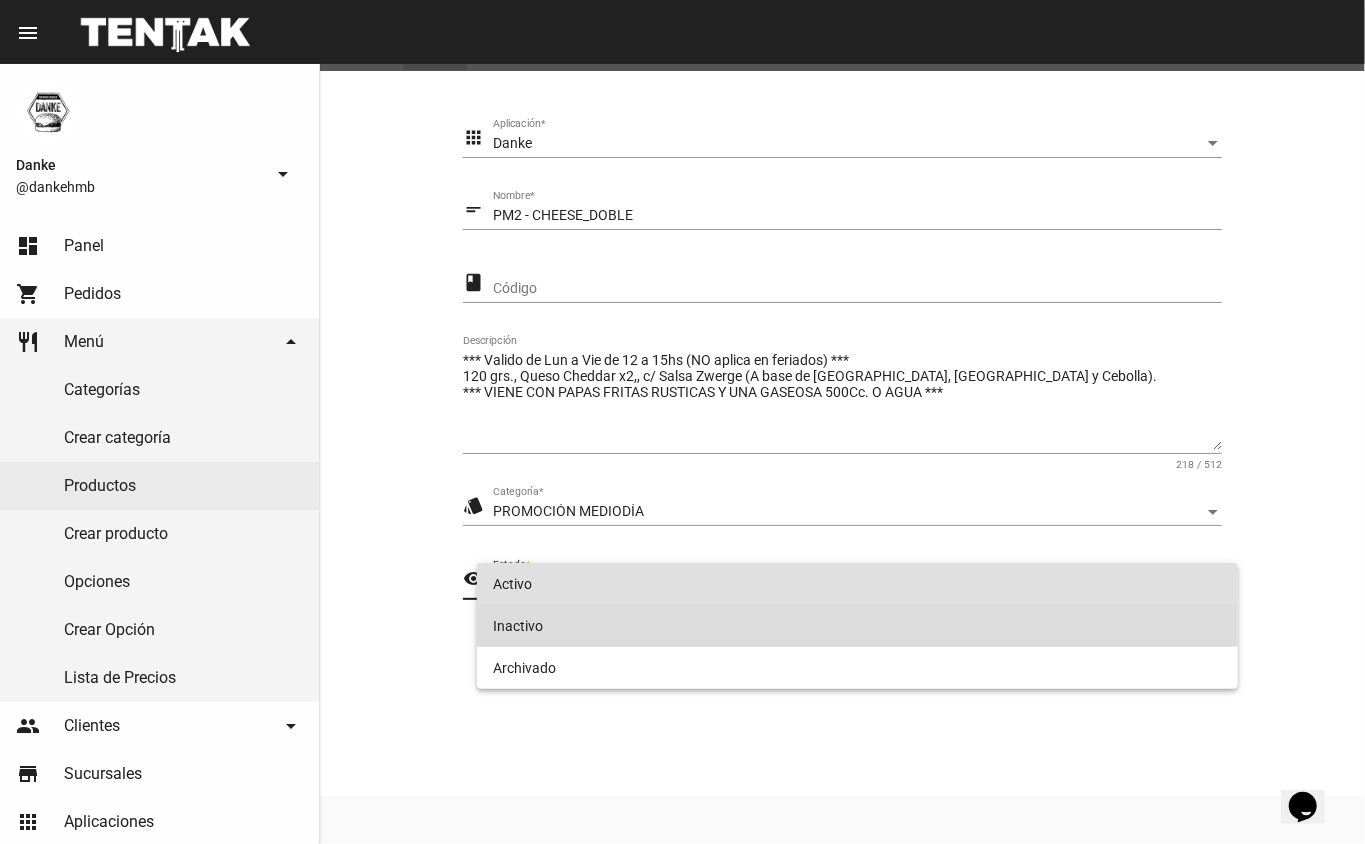 click on "Inactivo" at bounding box center (858, 626) 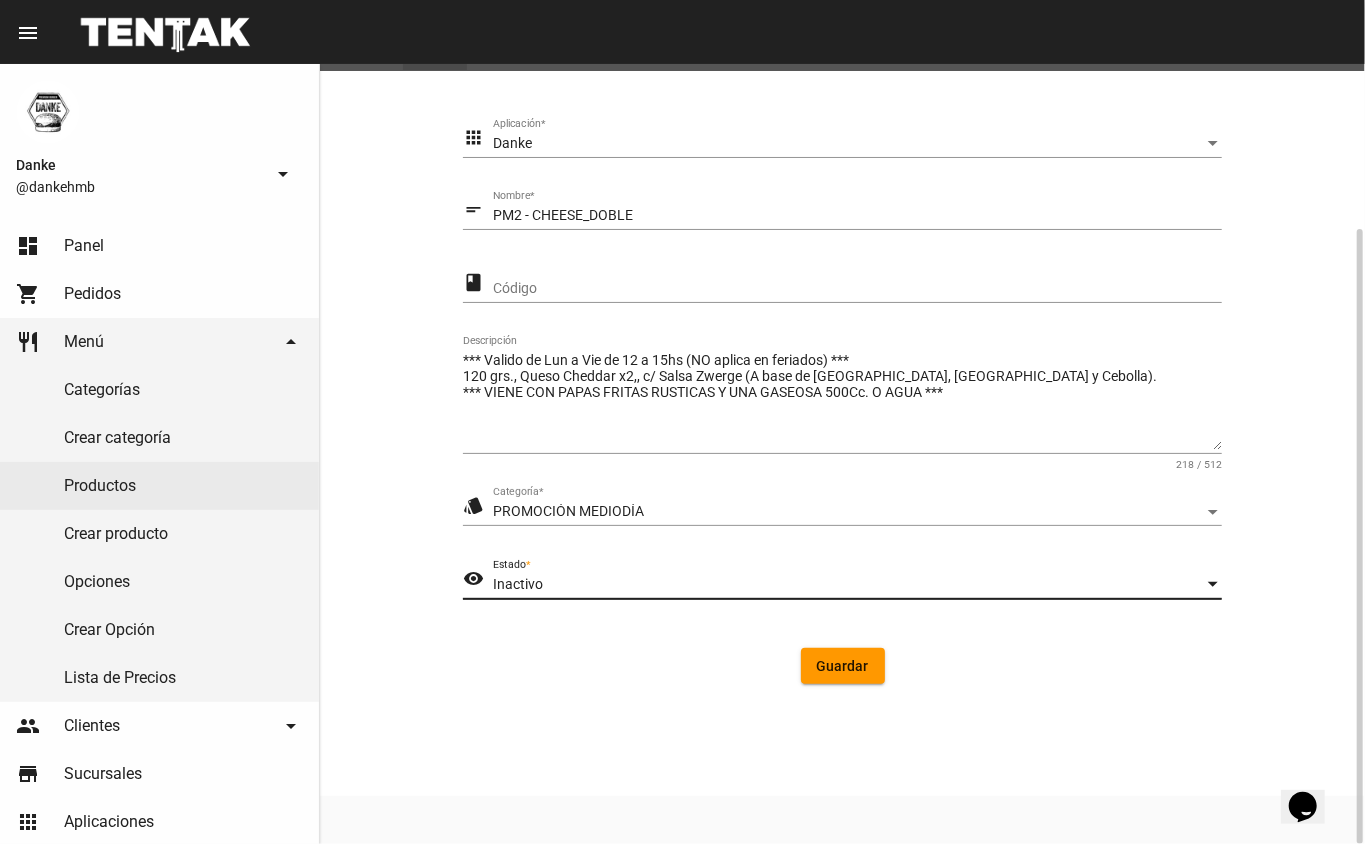 click on "Guardar" 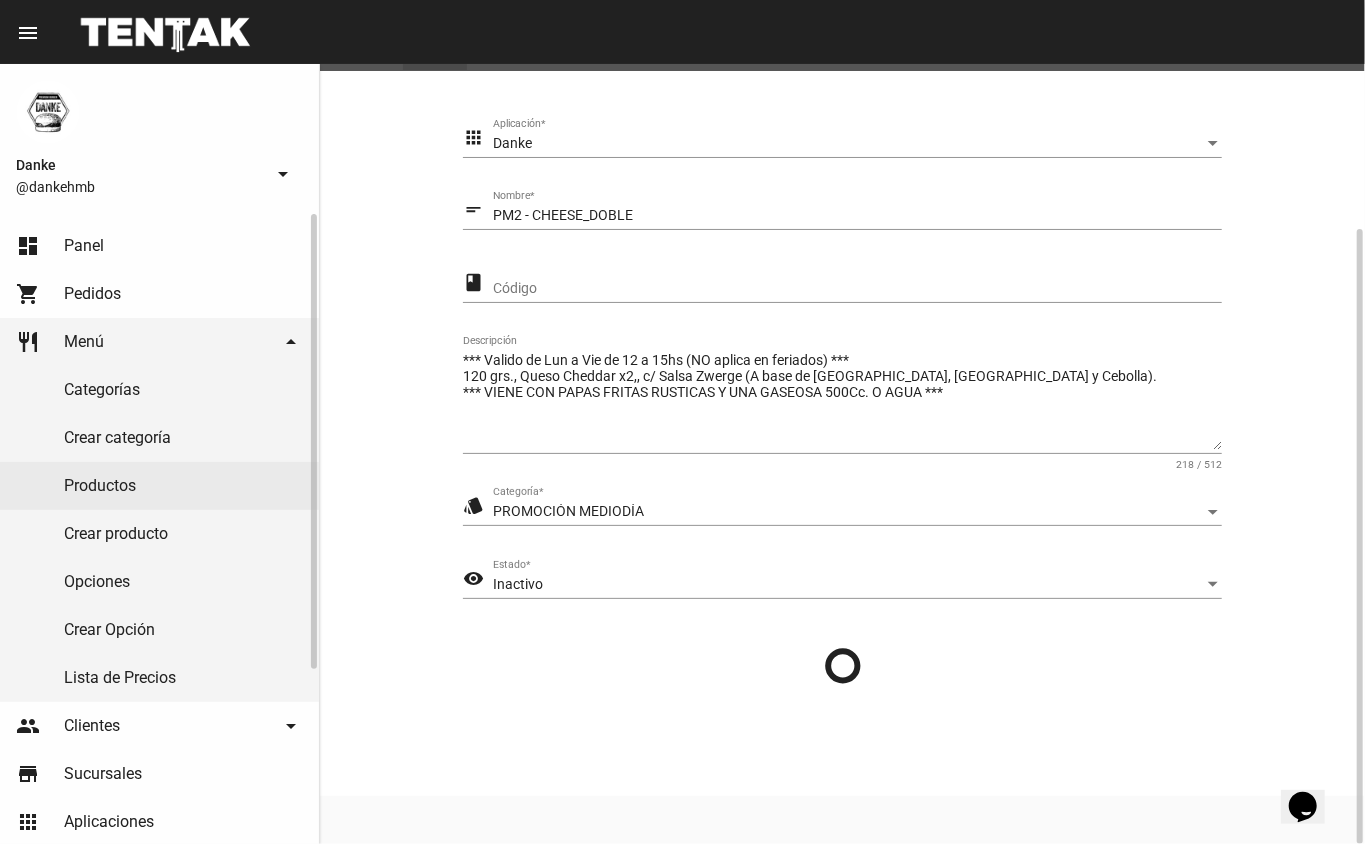 click on "Productos" 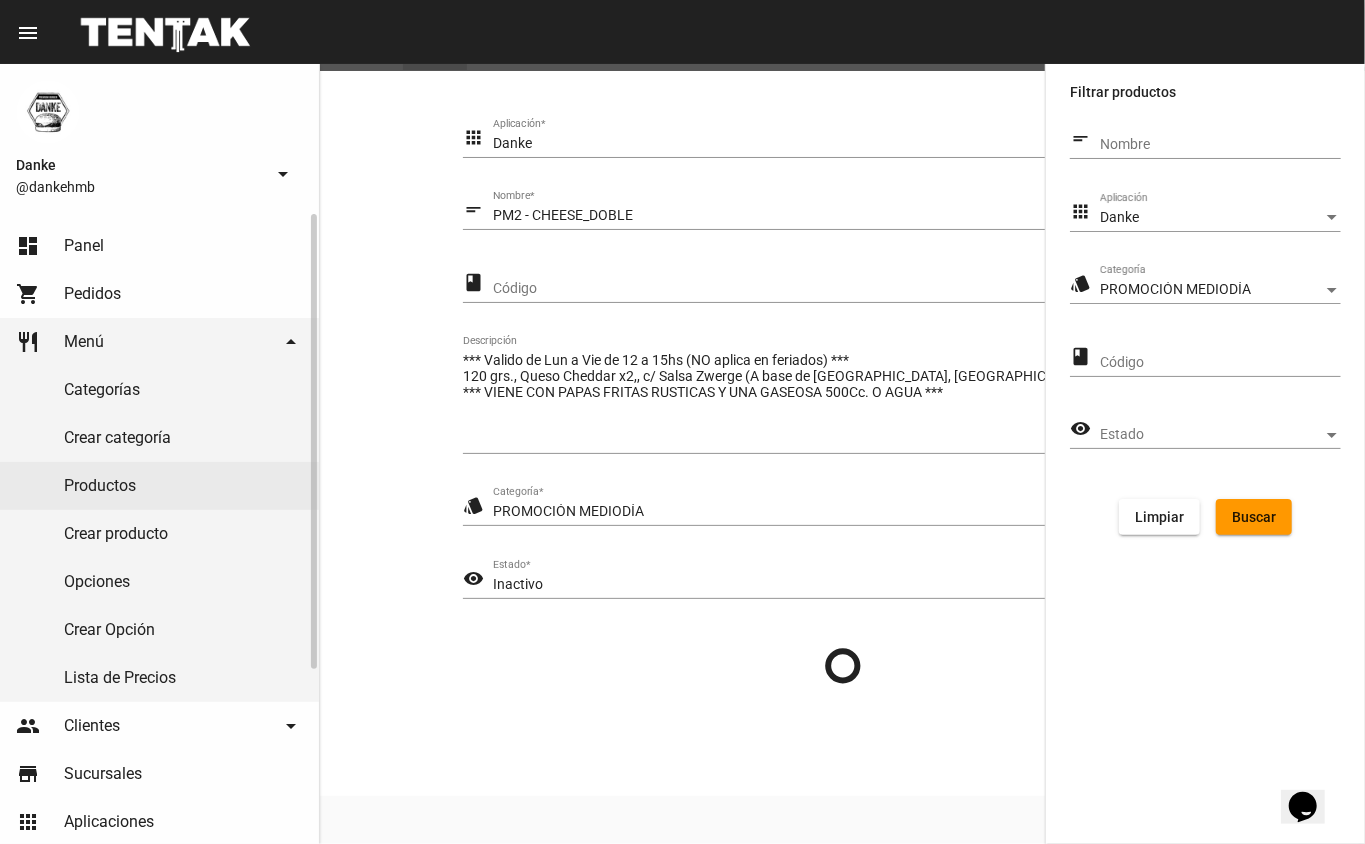 scroll, scrollTop: 0, scrollLeft: 0, axis: both 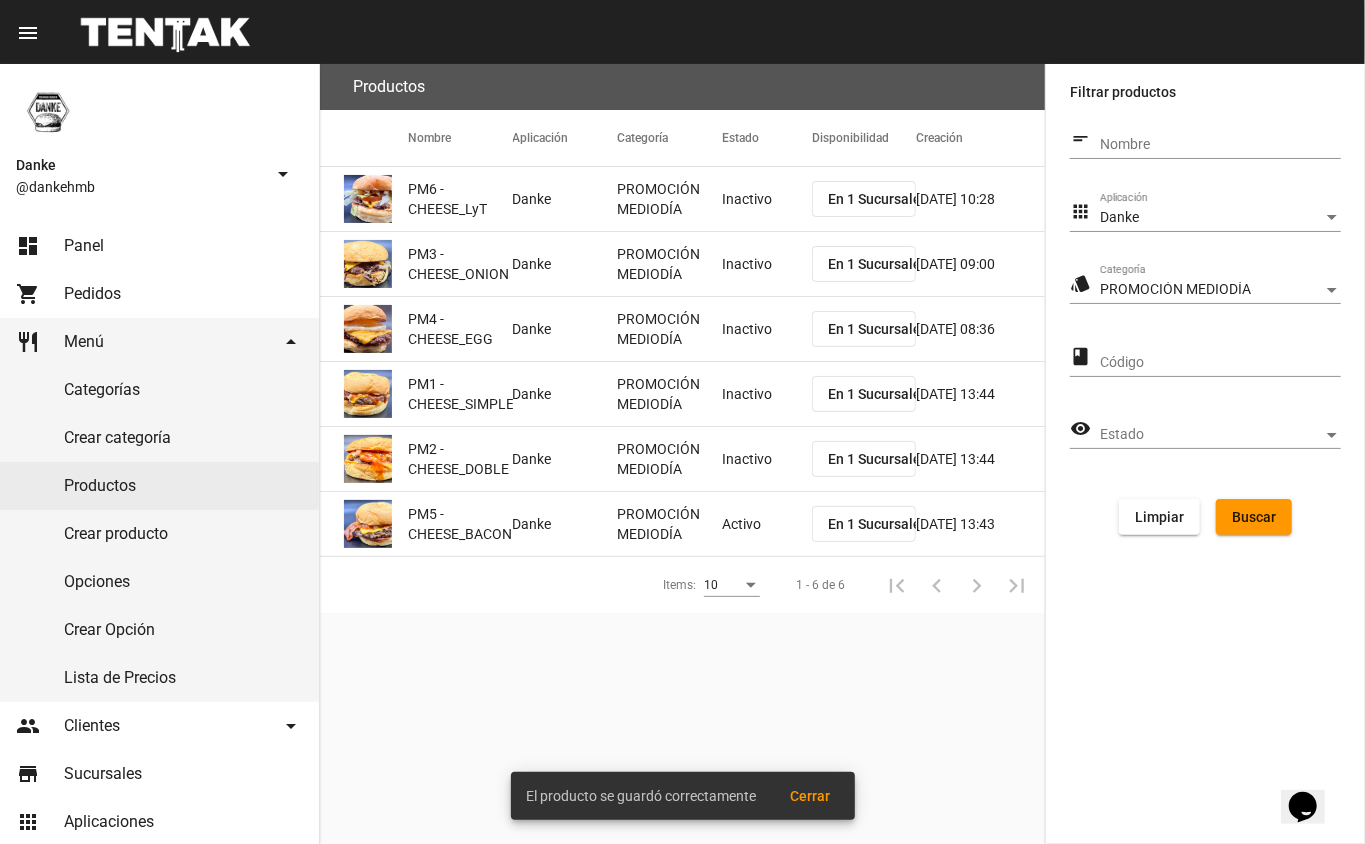 click on "Activo" 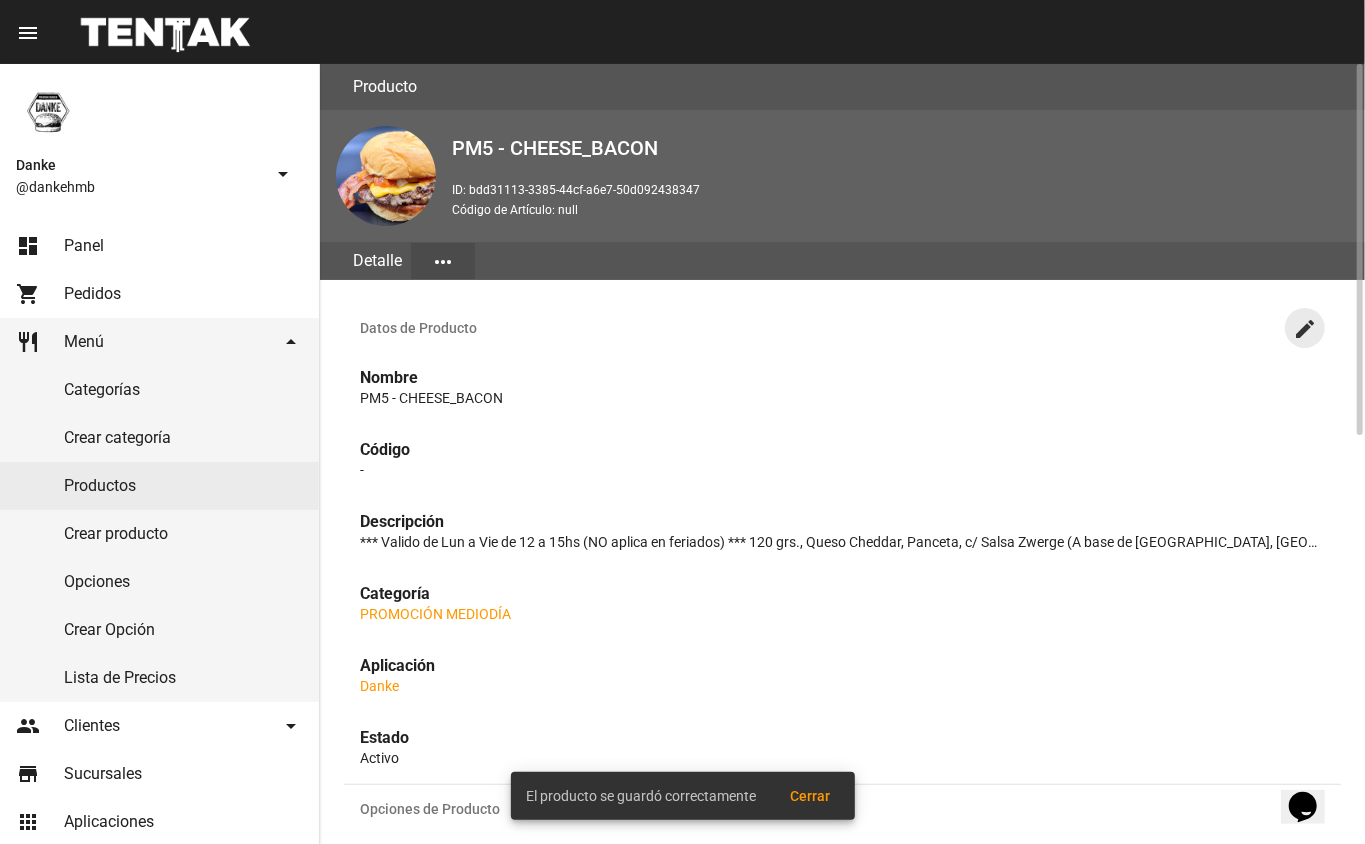 drag, startPoint x: 1314, startPoint y: 320, endPoint x: 1348, endPoint y: 336, distance: 37.576588 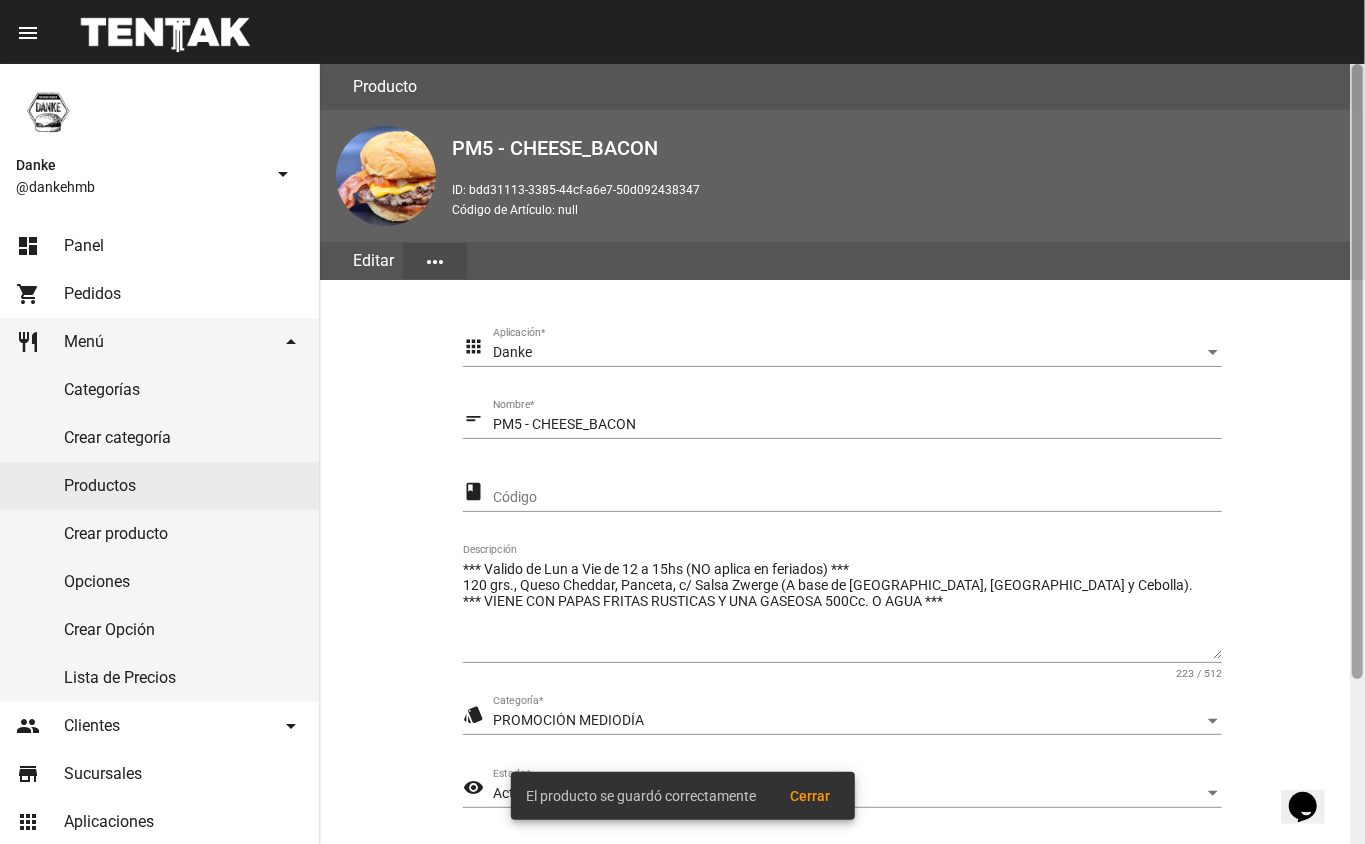 scroll, scrollTop: 209, scrollLeft: 0, axis: vertical 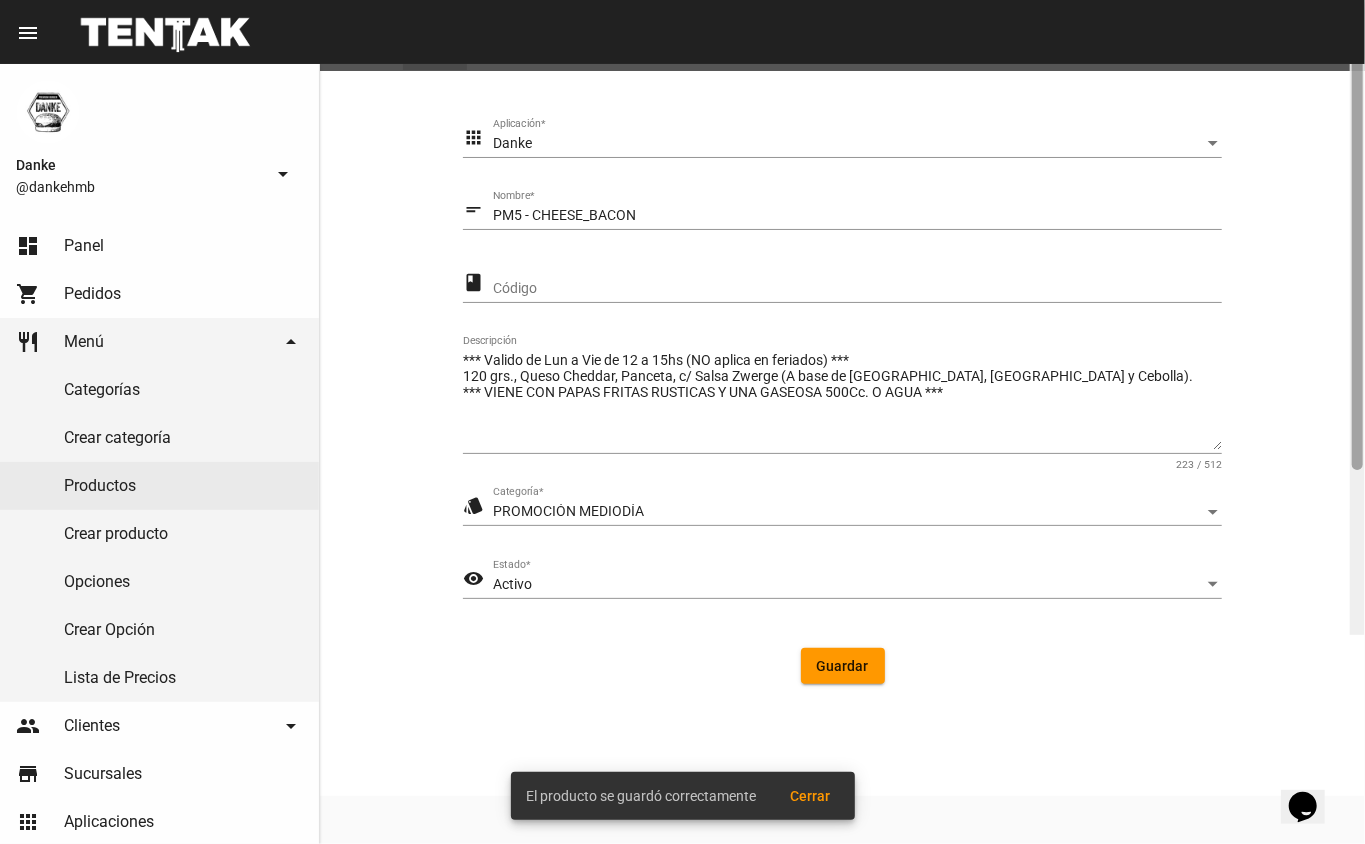 click 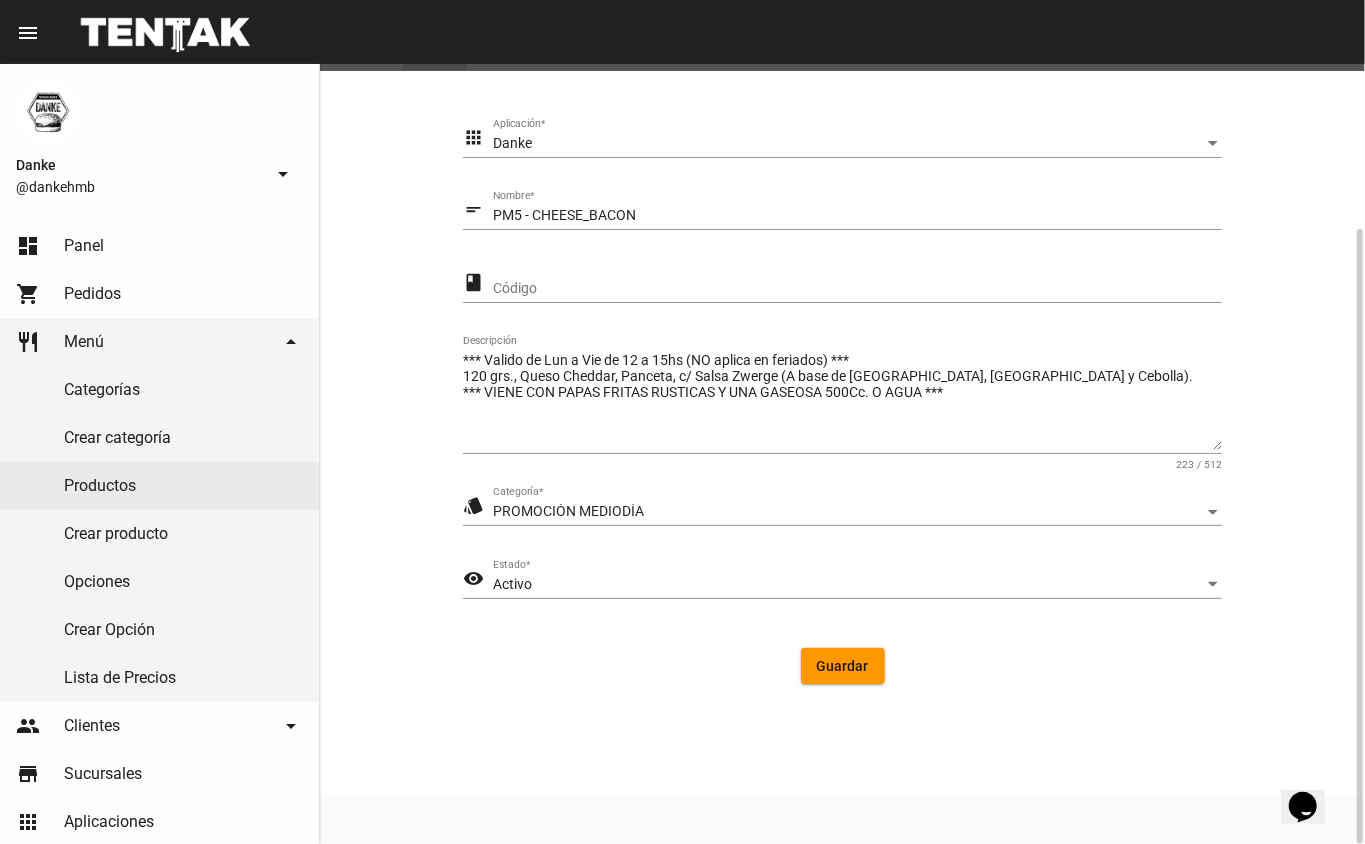 click on "Activo Estado  *" 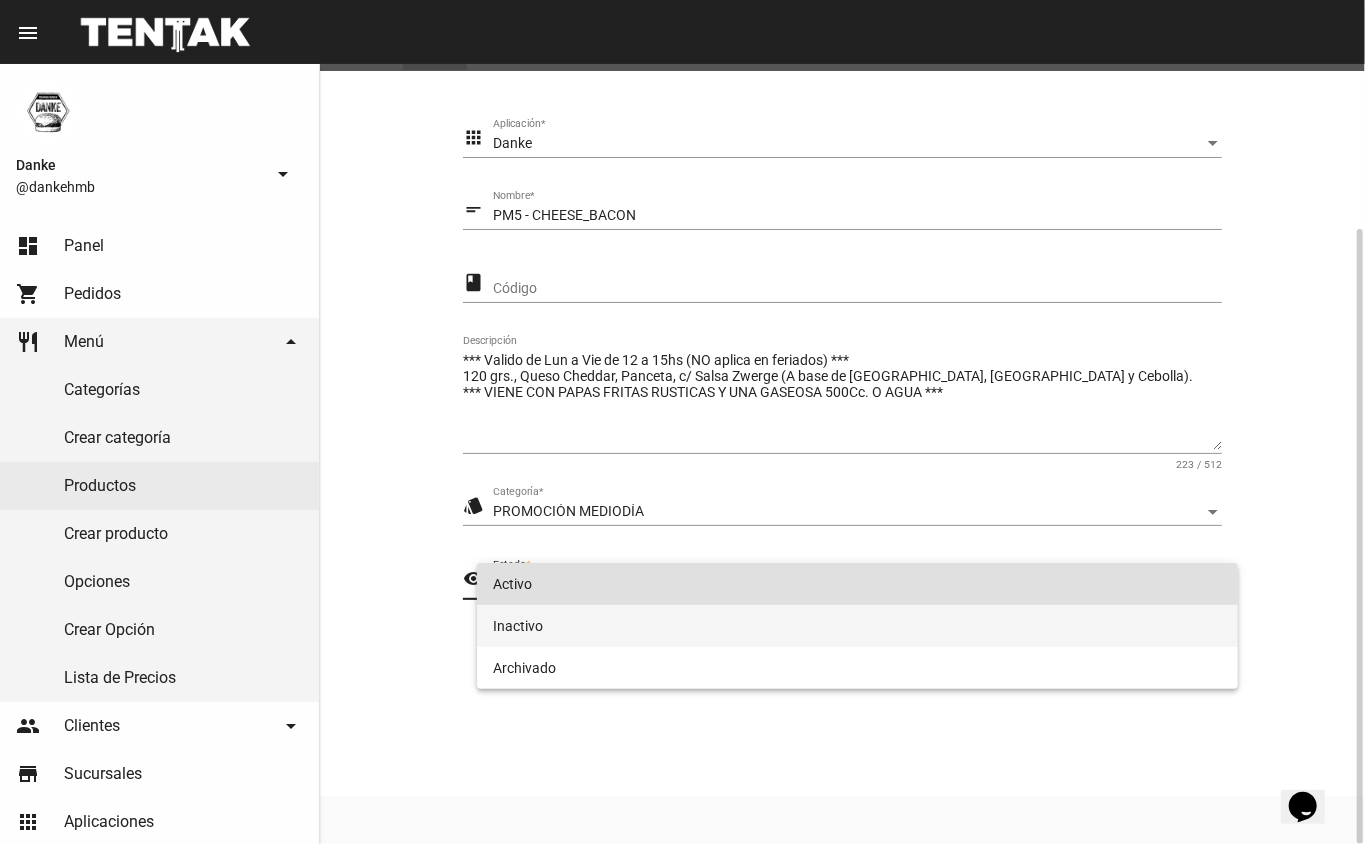 click on "Inactivo" at bounding box center [858, 626] 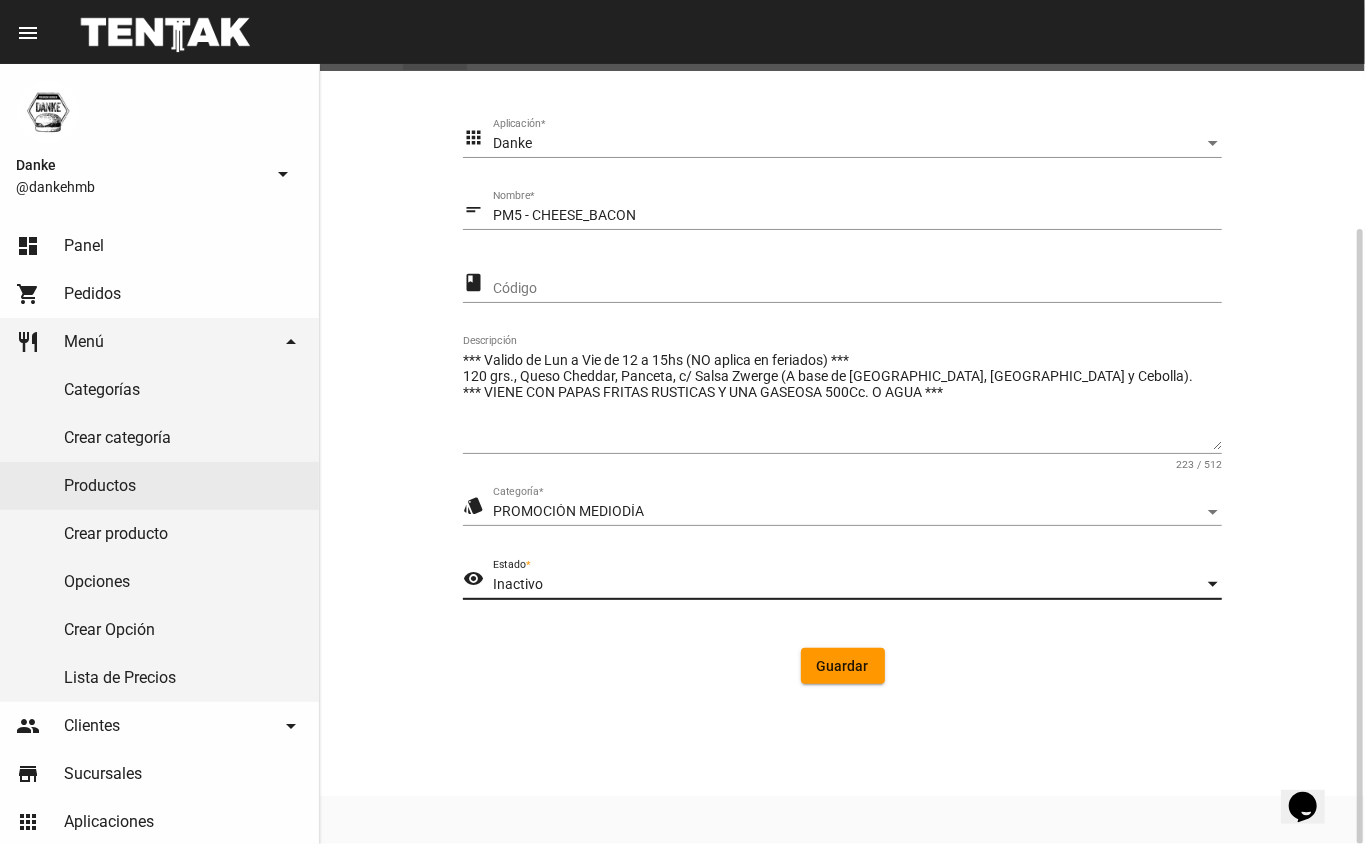 click on "Guardar" 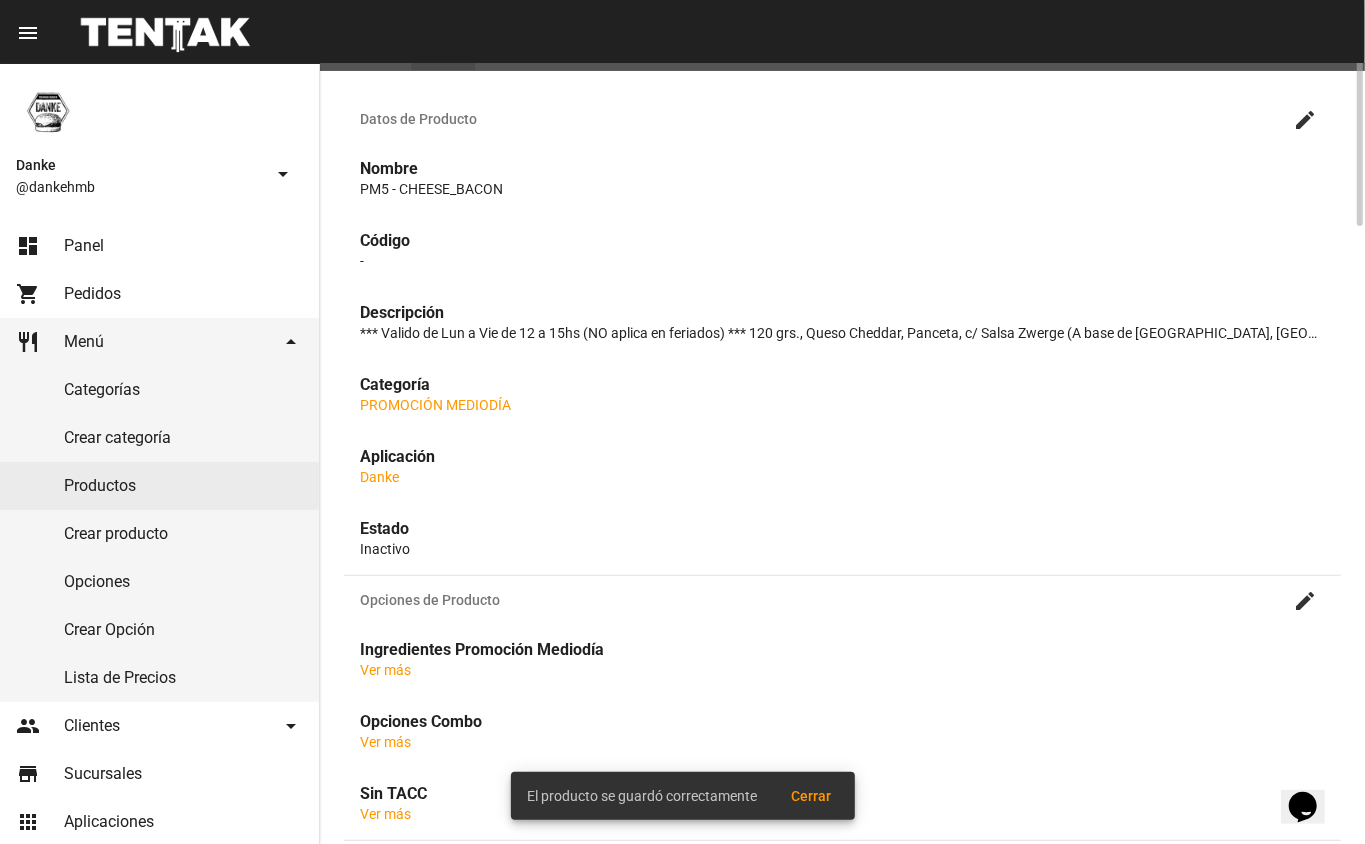 scroll, scrollTop: 0, scrollLeft: 0, axis: both 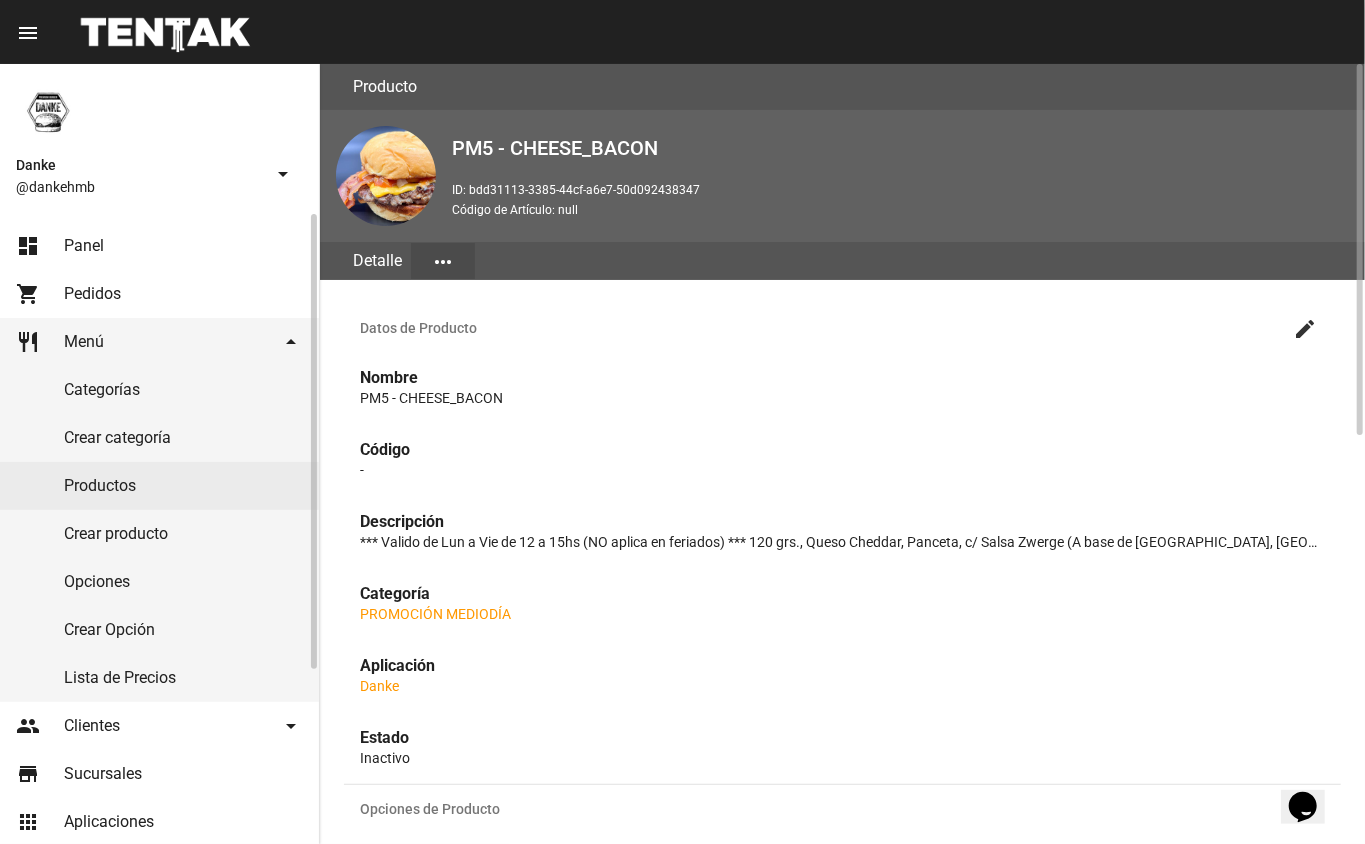 click on "dashboard Panel" 